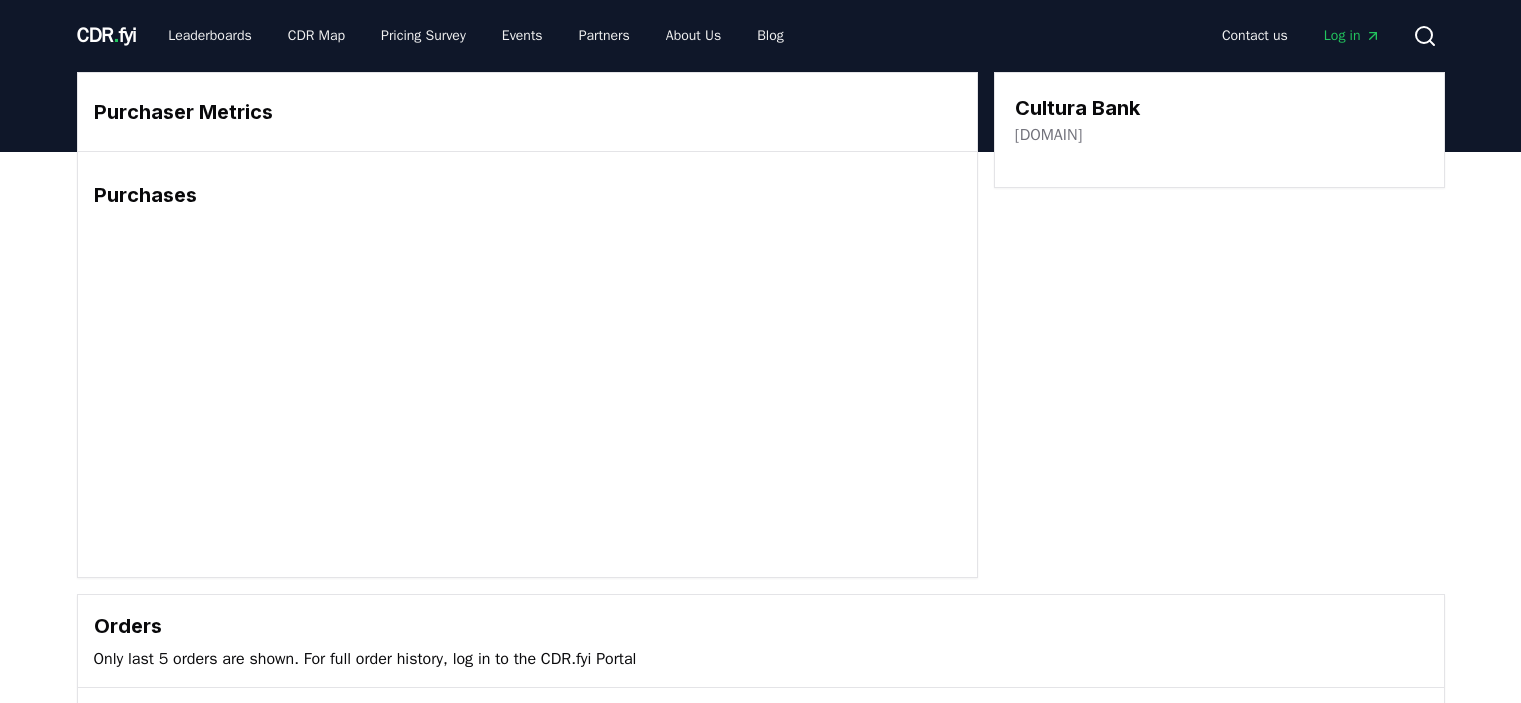 scroll, scrollTop: 0, scrollLeft: 0, axis: both 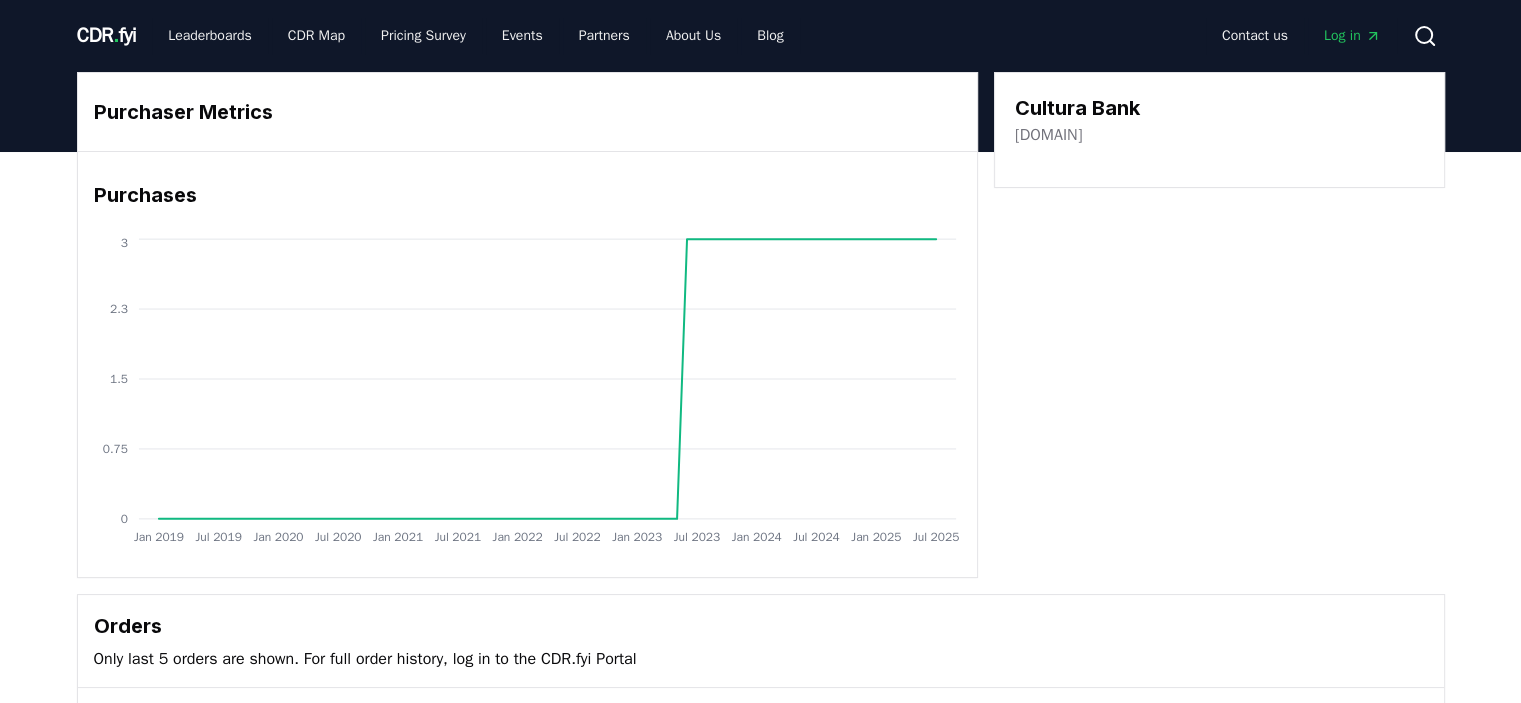 click on "cultura.no" at bounding box center [1048, 135] 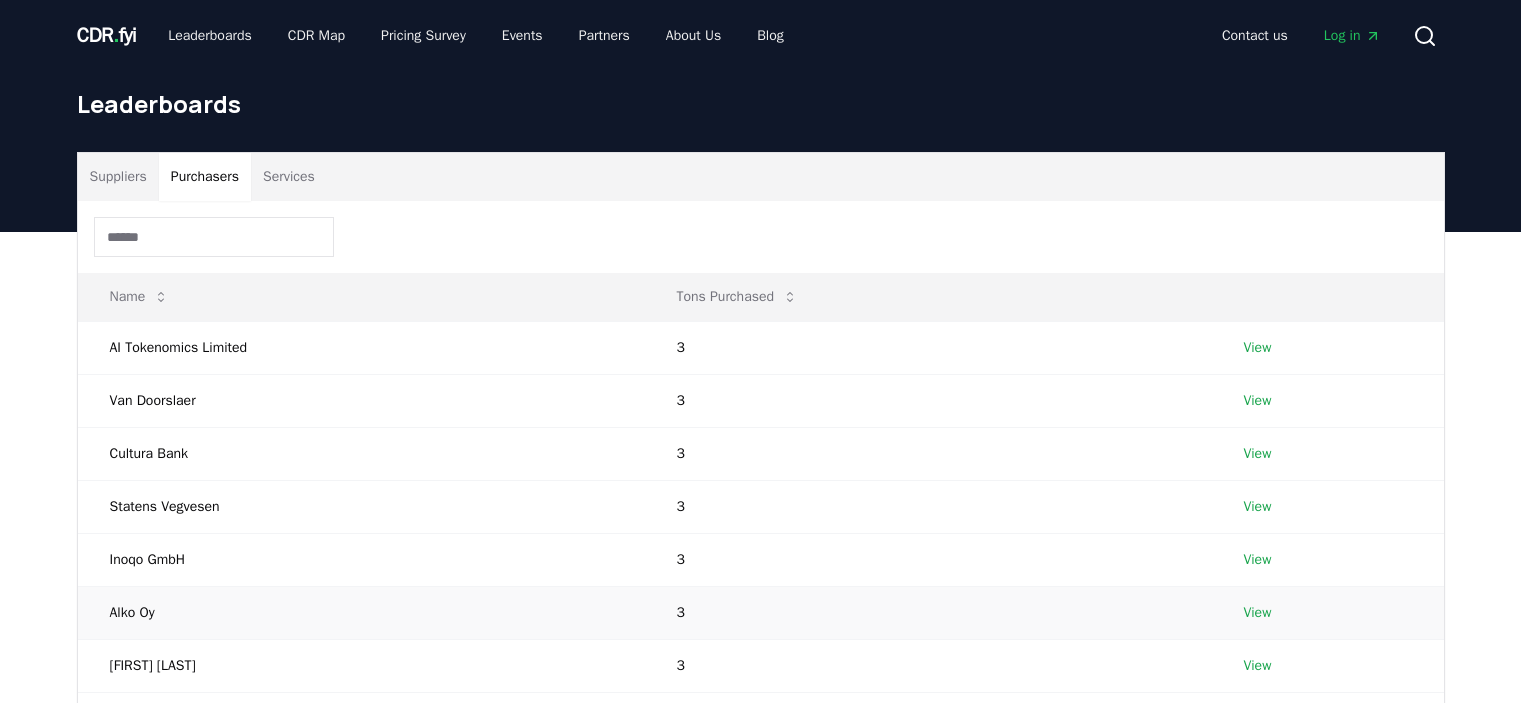 scroll, scrollTop: 300, scrollLeft: 0, axis: vertical 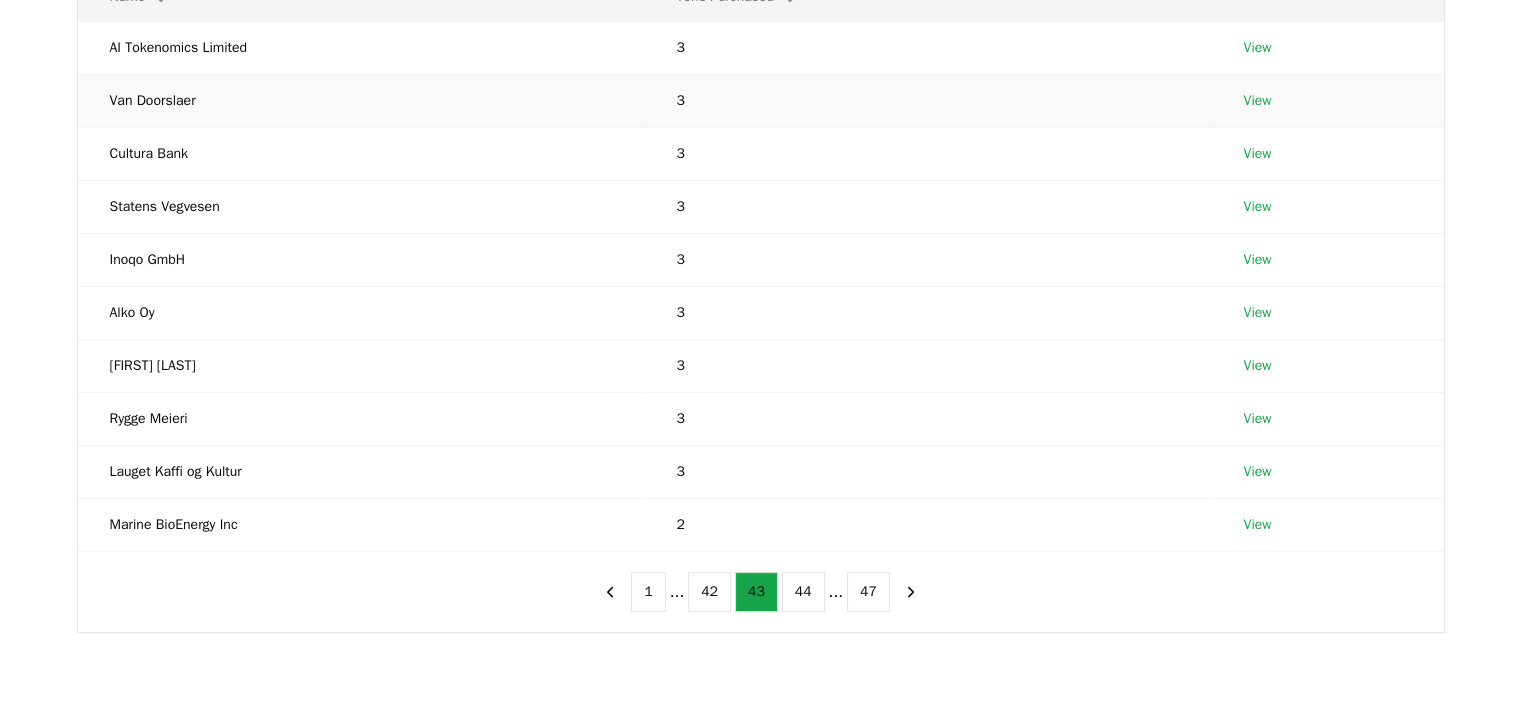 drag, startPoint x: 1279, startPoint y: 106, endPoint x: 1266, endPoint y: 95, distance: 17.029387 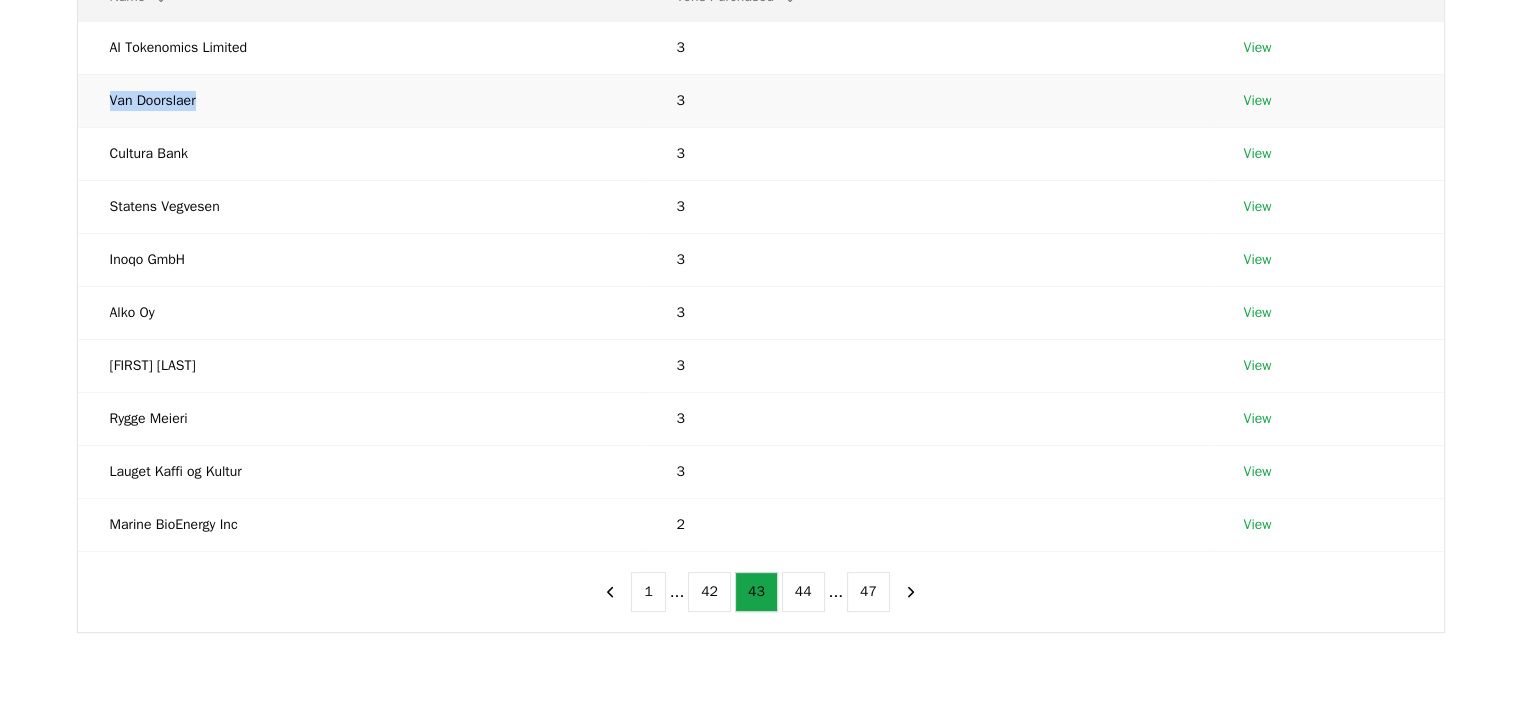 drag, startPoint x: 80, startPoint y: 96, endPoint x: 264, endPoint y: 99, distance: 184.02446 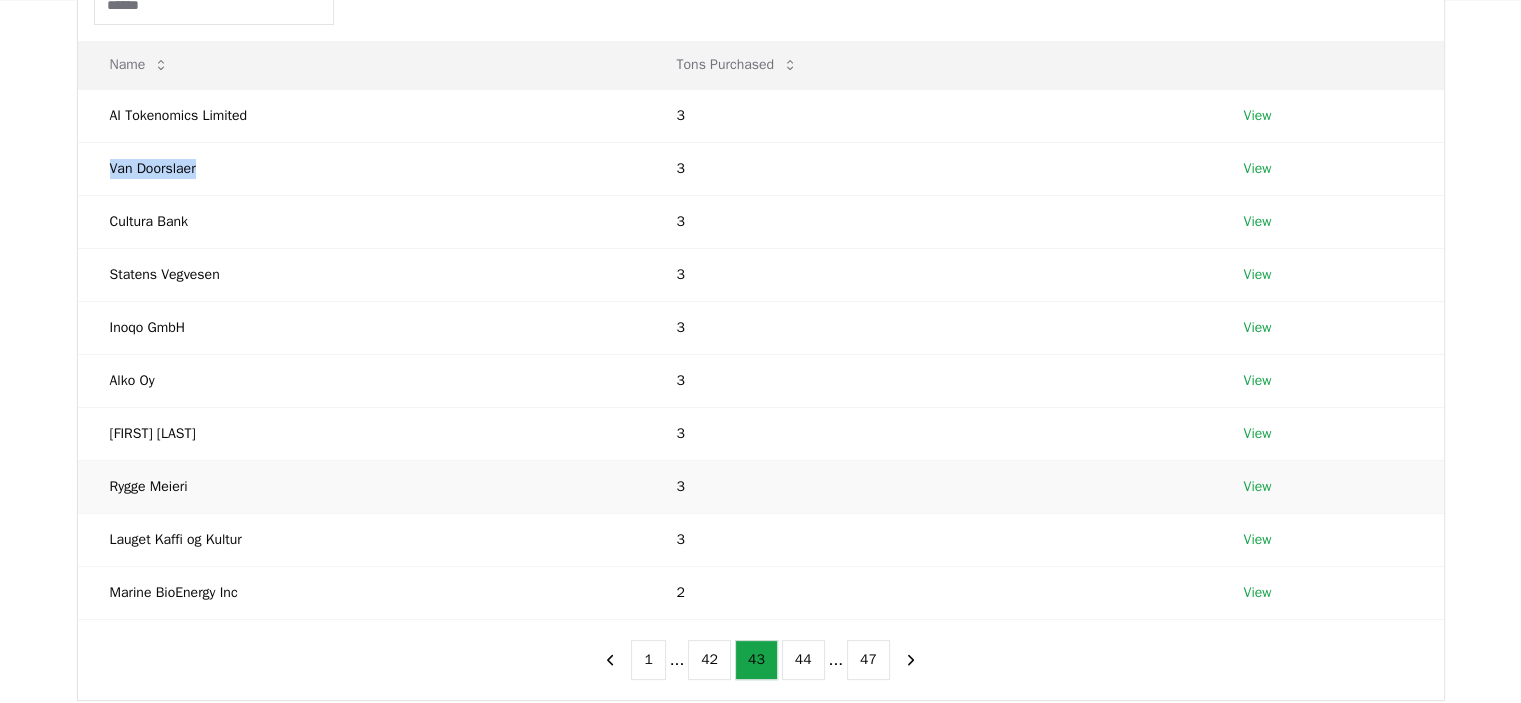 scroll, scrollTop: 100, scrollLeft: 0, axis: vertical 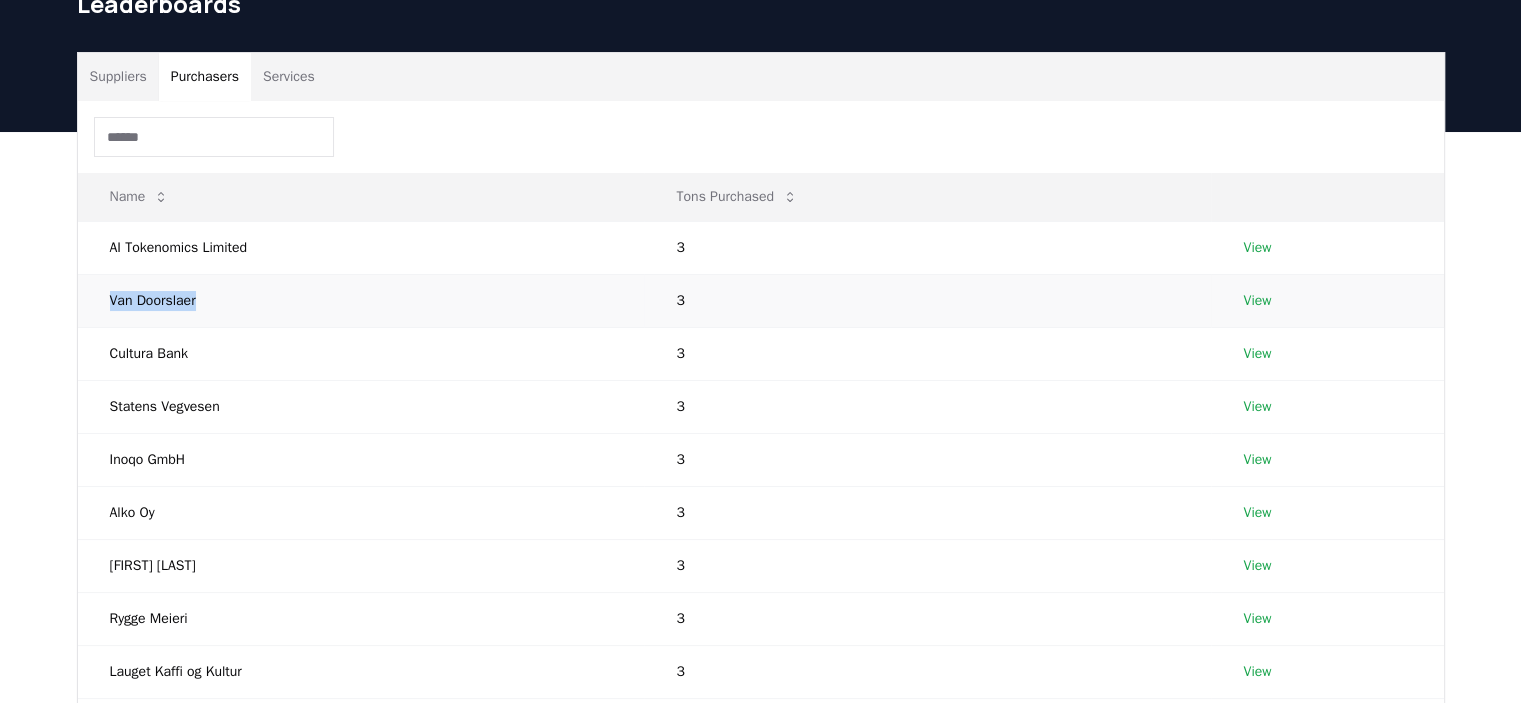 click on "Van Doorslaer" at bounding box center [361, 300] 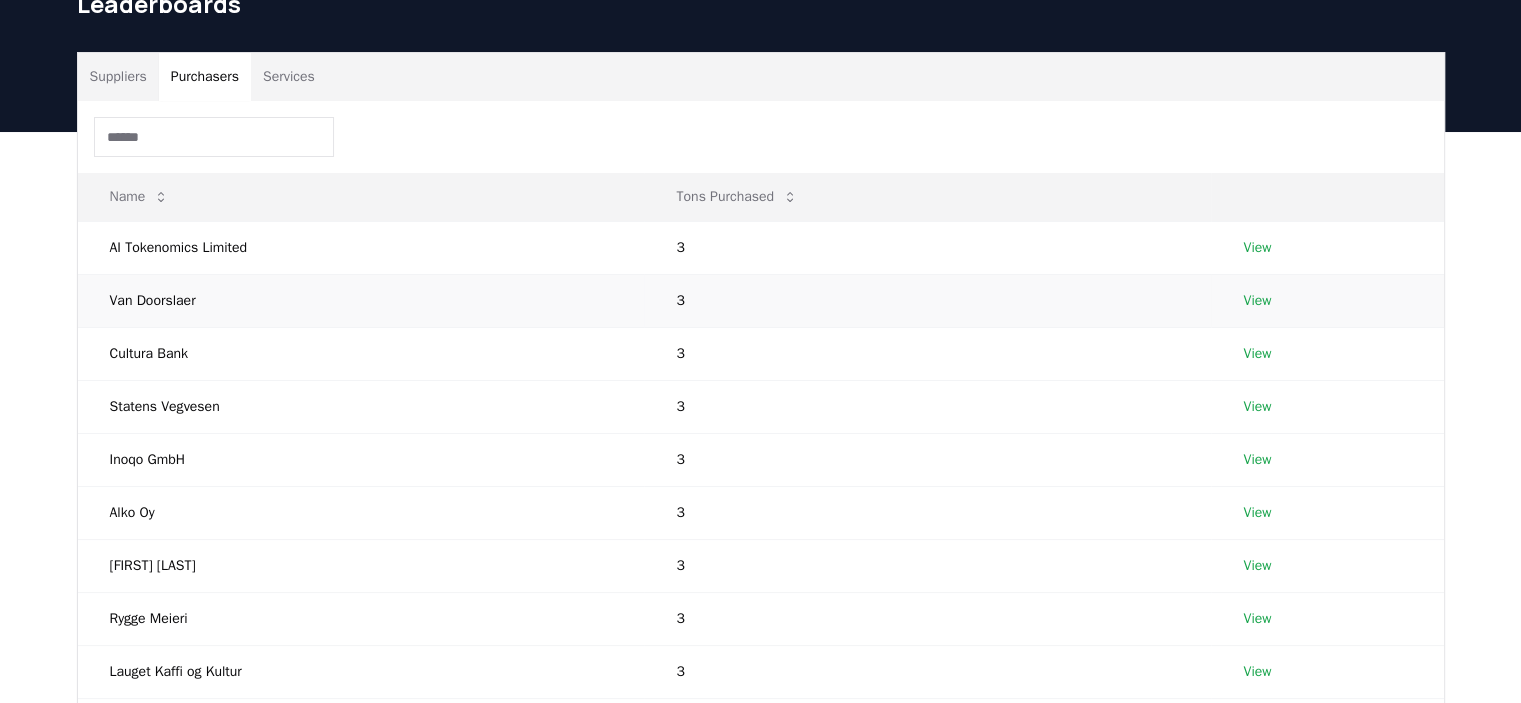click on "Van Doorslaer" at bounding box center [361, 300] 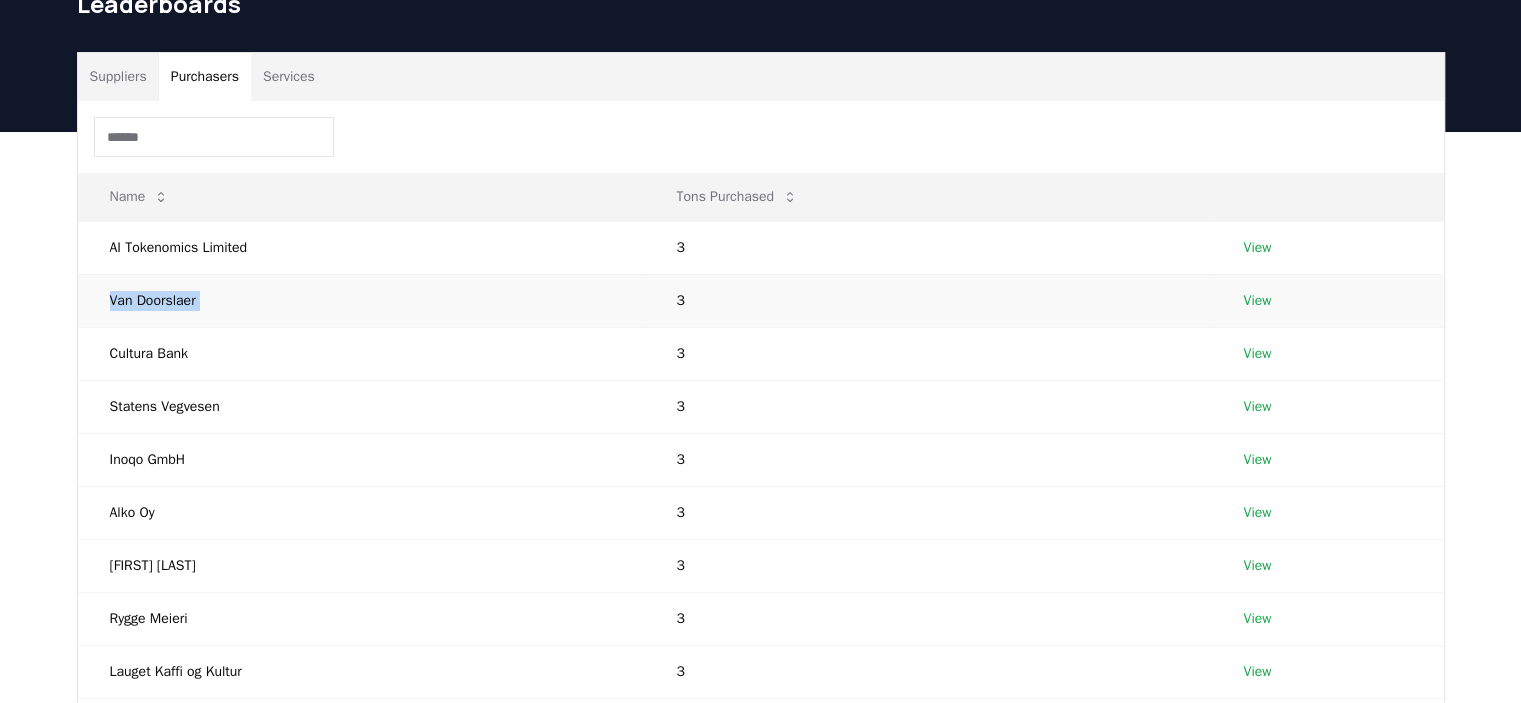 click on "Van Doorslaer" at bounding box center (361, 300) 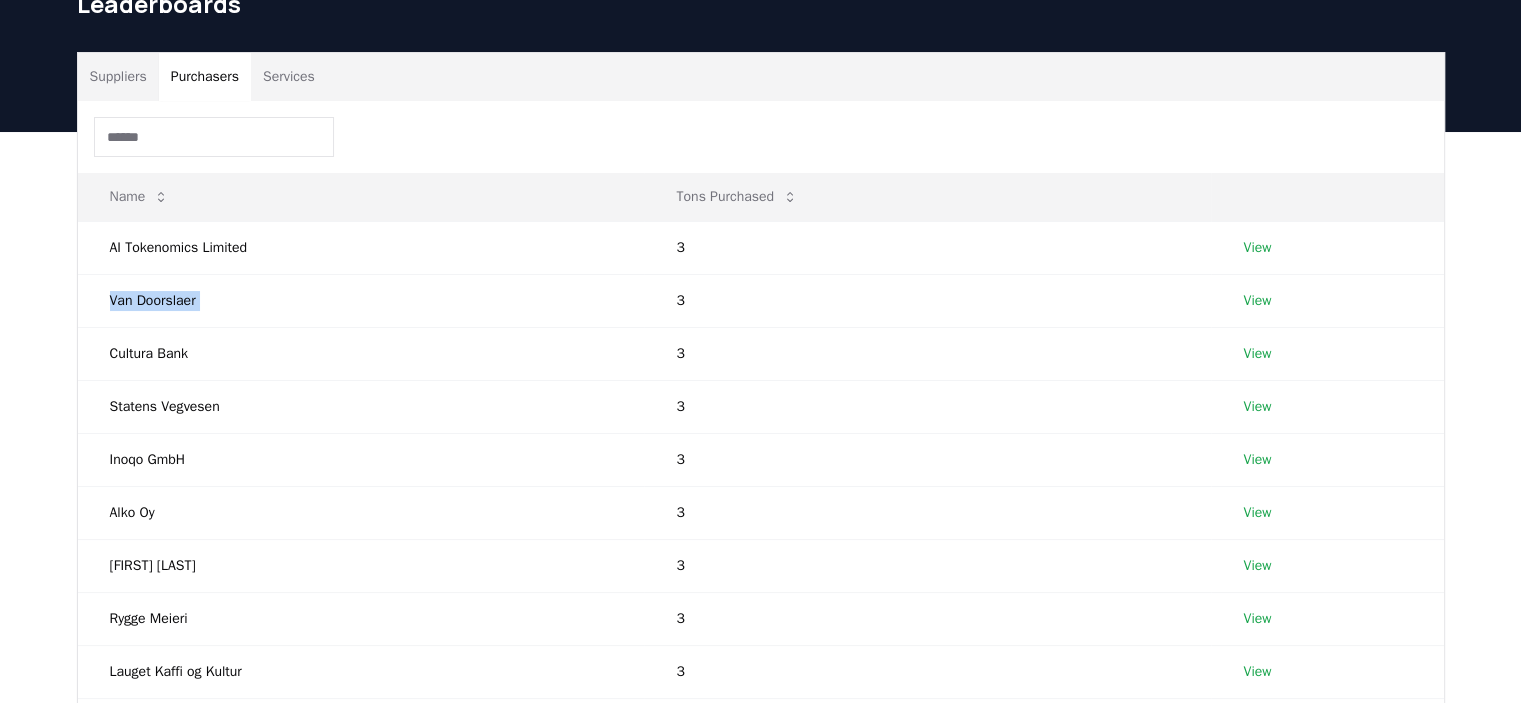 copy on "Van Doorslaer" 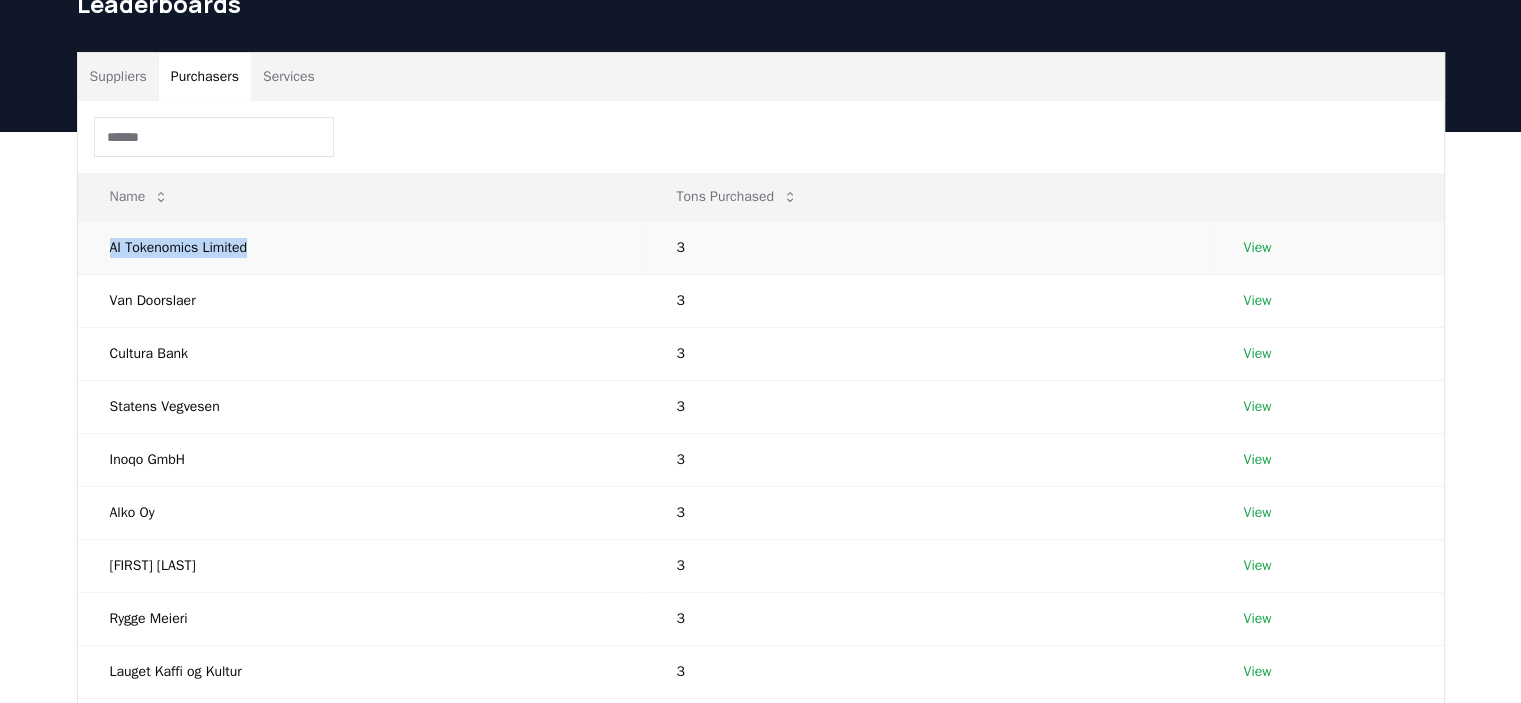 drag, startPoint x: 83, startPoint y: 248, endPoint x: 310, endPoint y: 259, distance: 227.26636 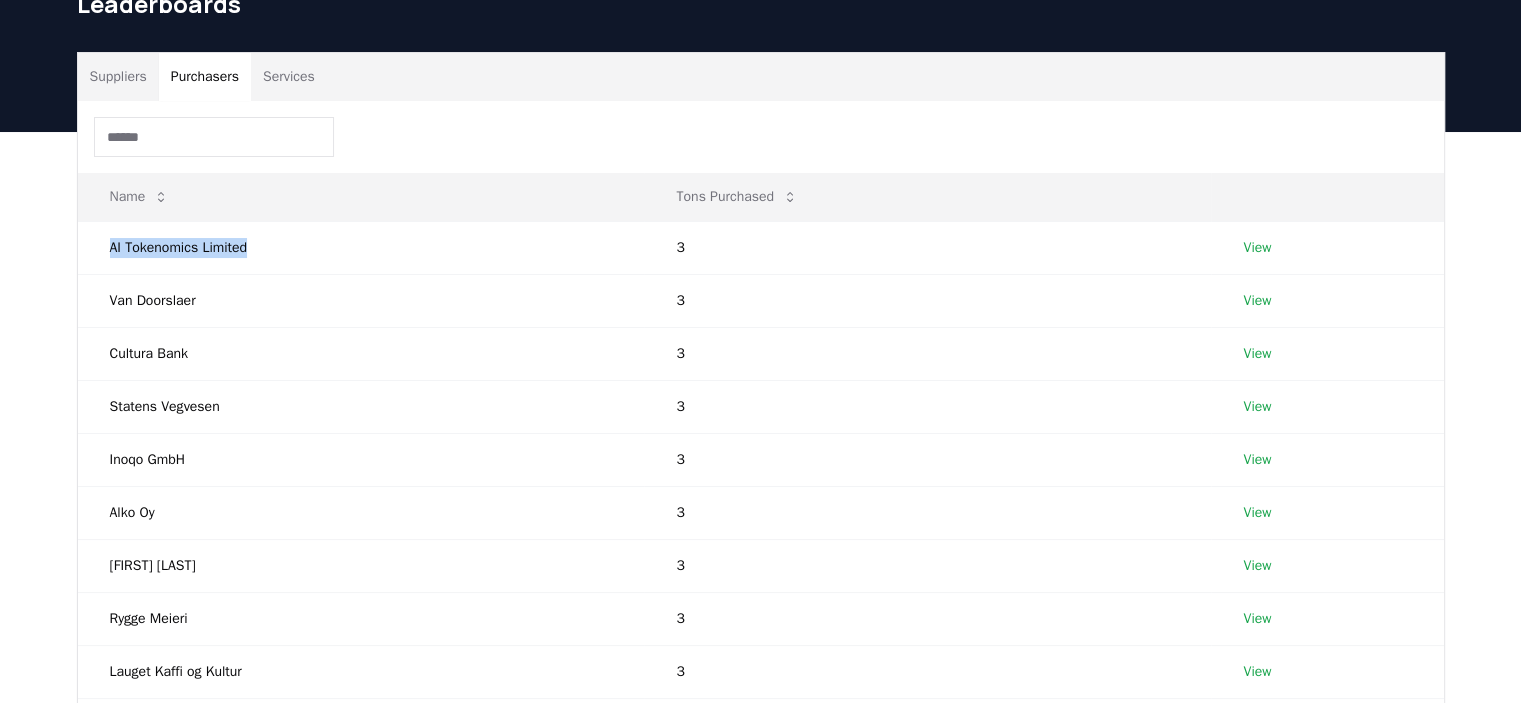 copy on "AI Tokenomics Limited" 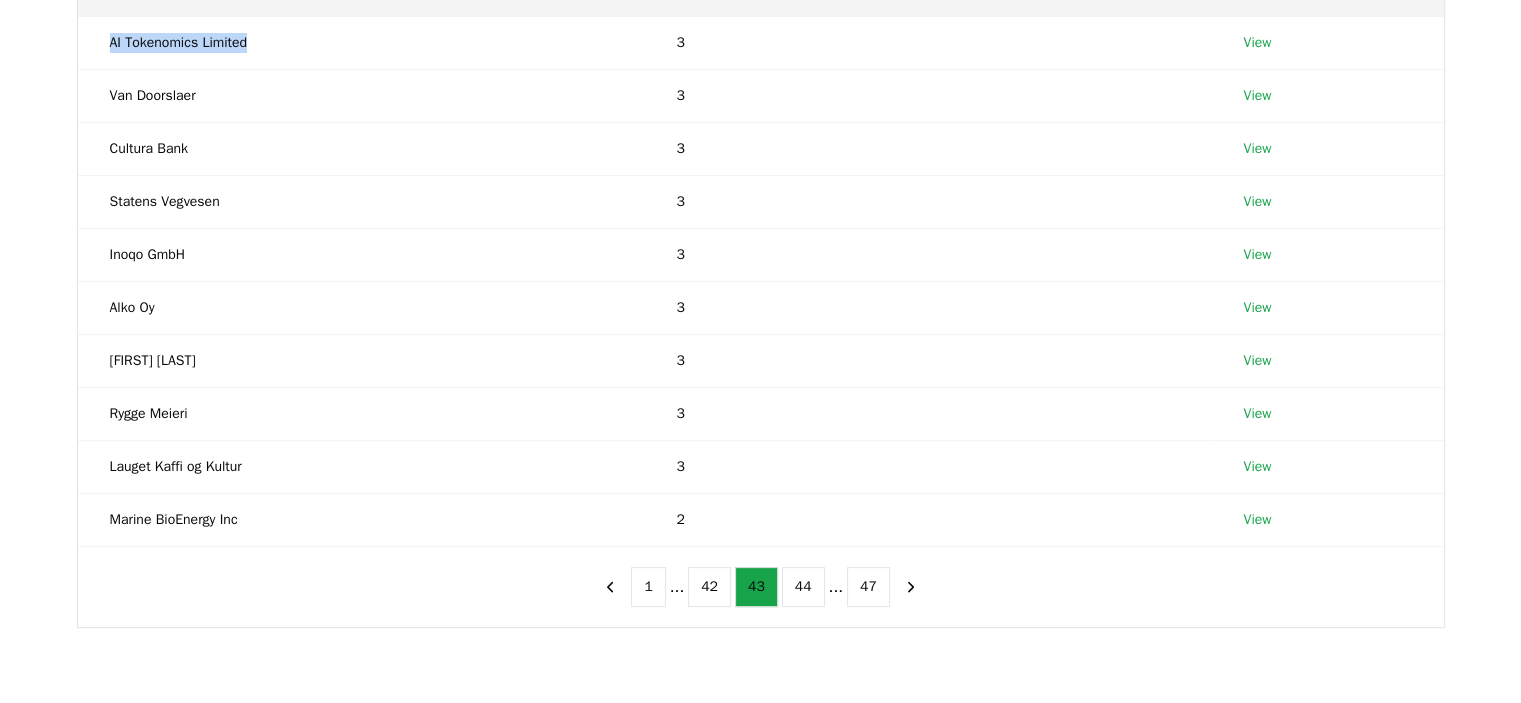 scroll, scrollTop: 599, scrollLeft: 0, axis: vertical 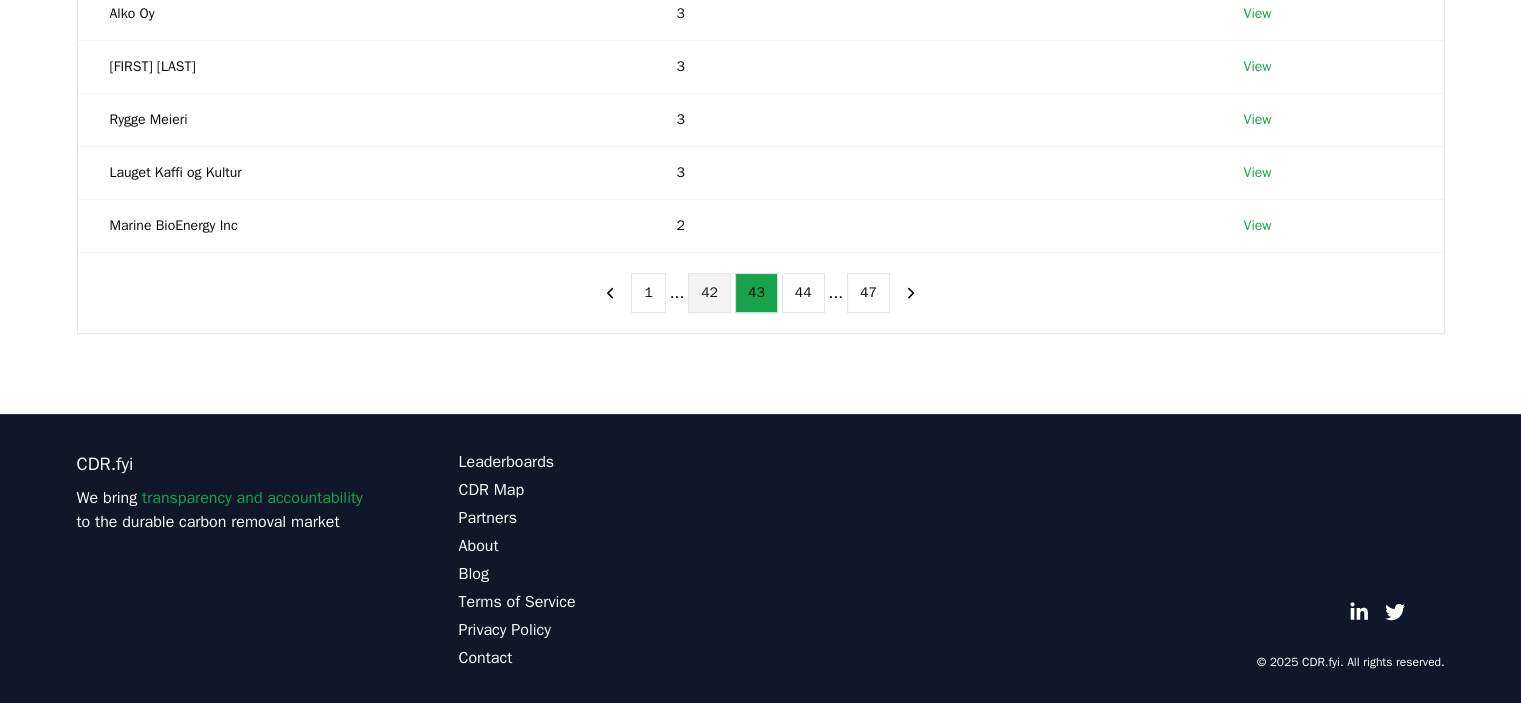 click on "42" at bounding box center [709, 293] 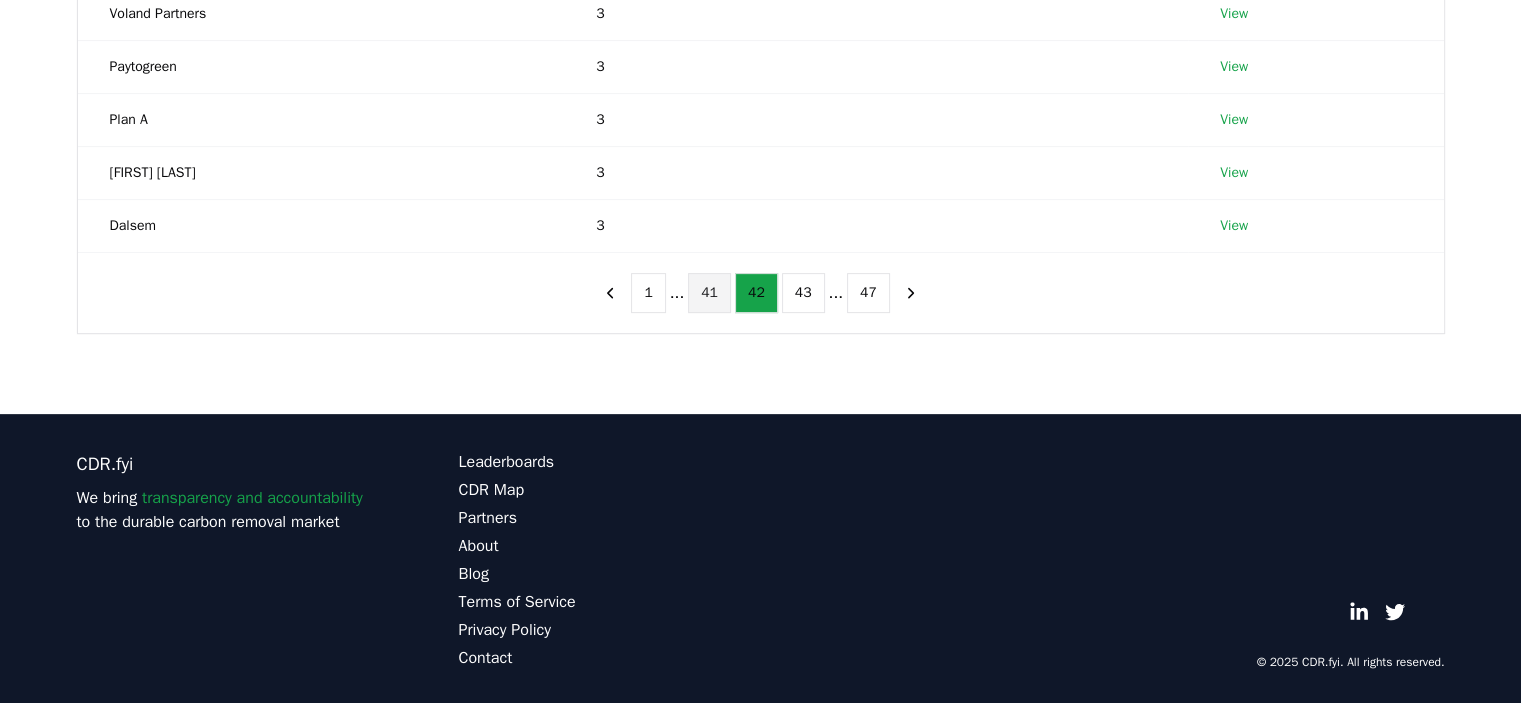 click on "41" at bounding box center [709, 293] 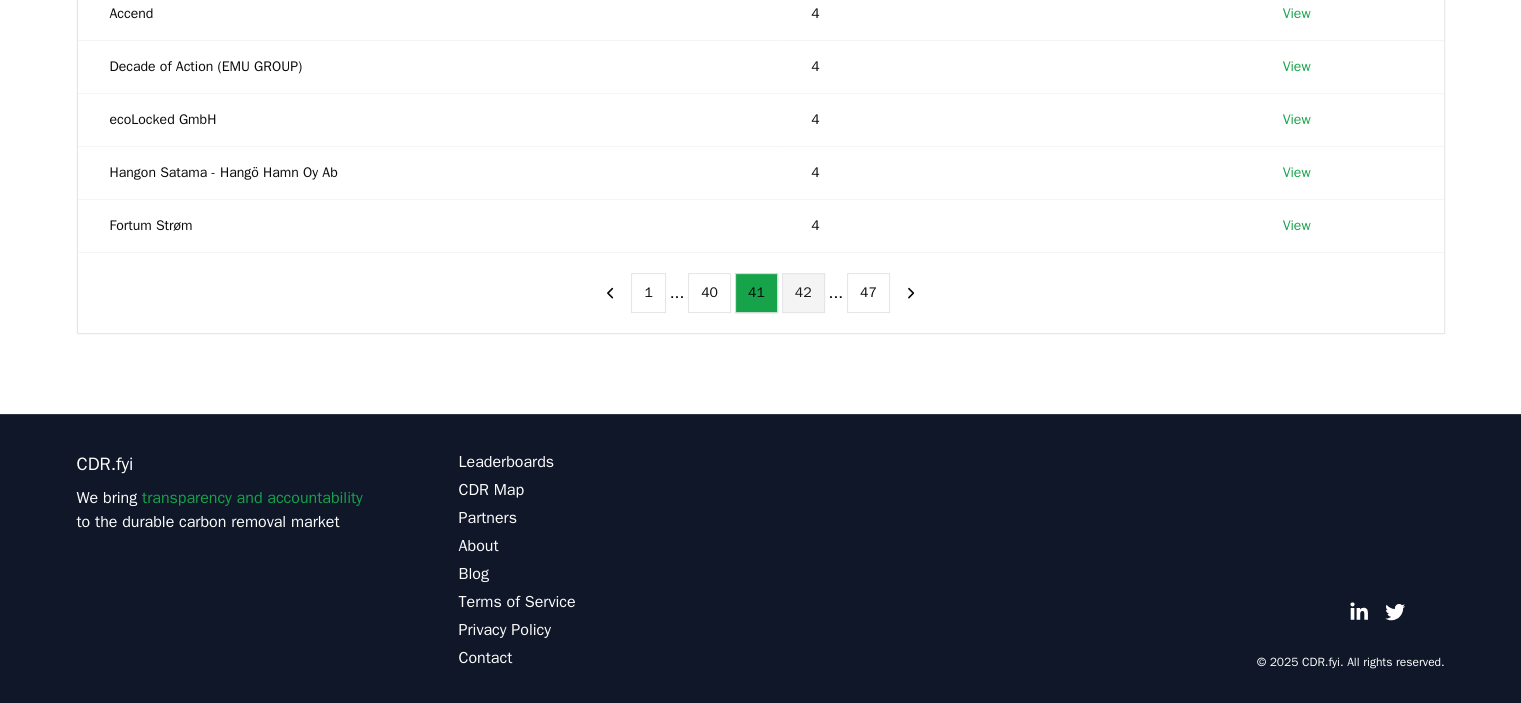 click on "42" at bounding box center [803, 293] 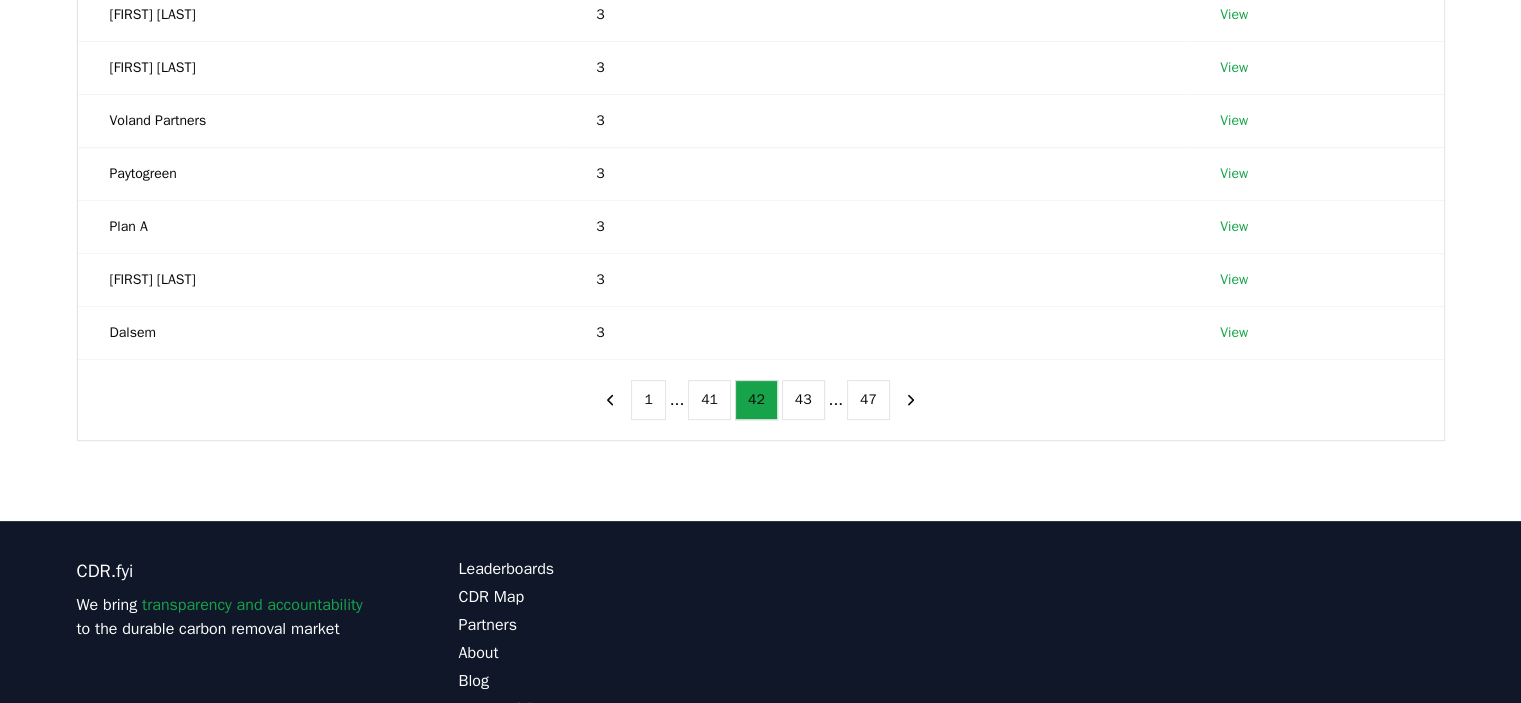 scroll, scrollTop: 500, scrollLeft: 0, axis: vertical 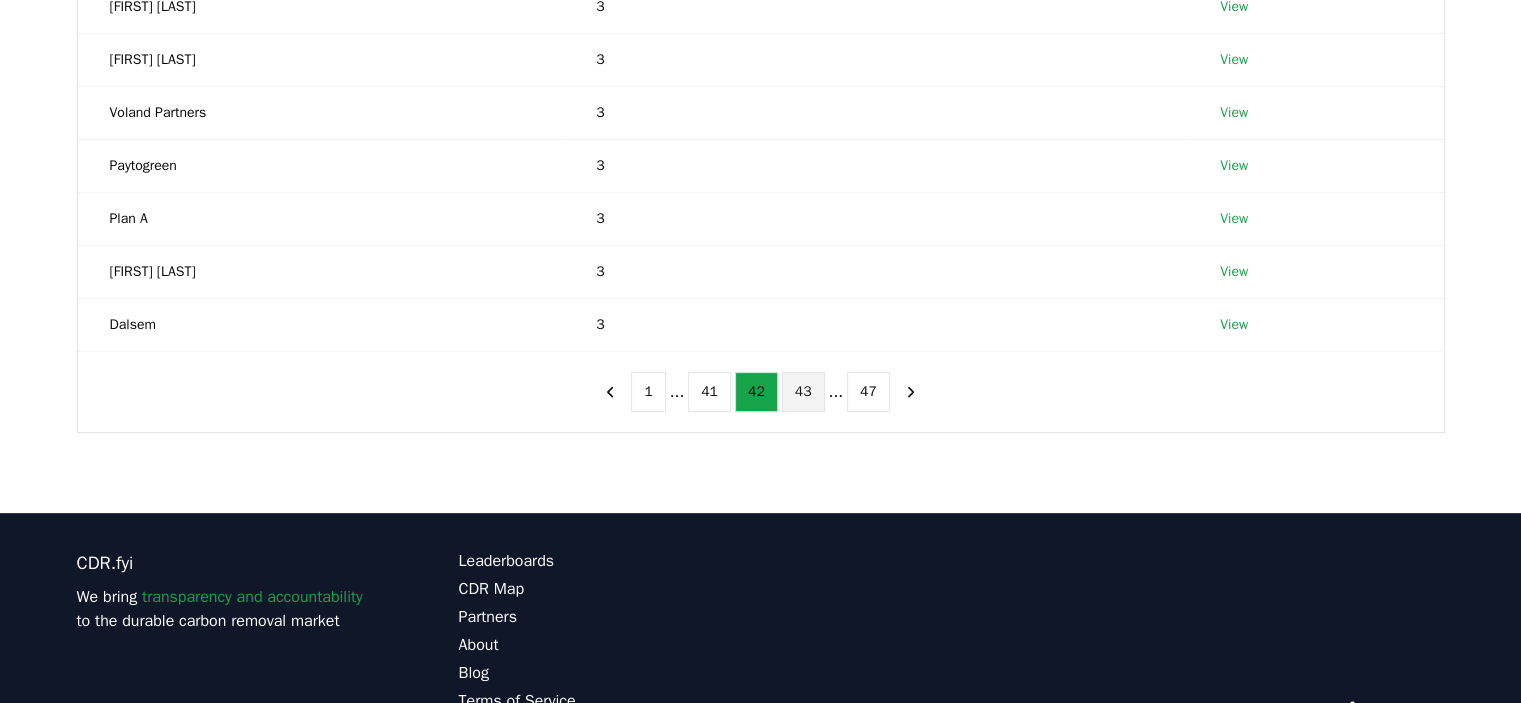 click on "43" at bounding box center (803, 392) 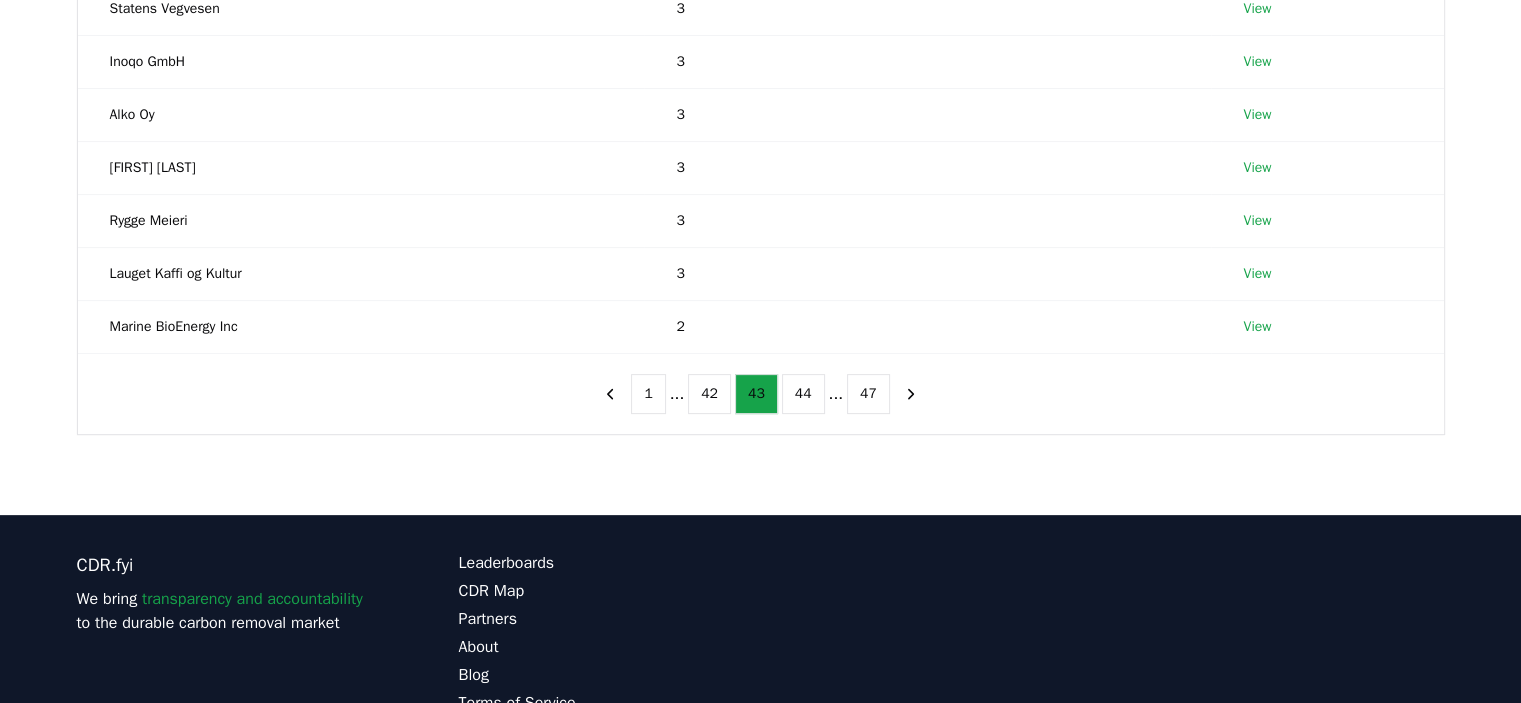 scroll, scrollTop: 500, scrollLeft: 0, axis: vertical 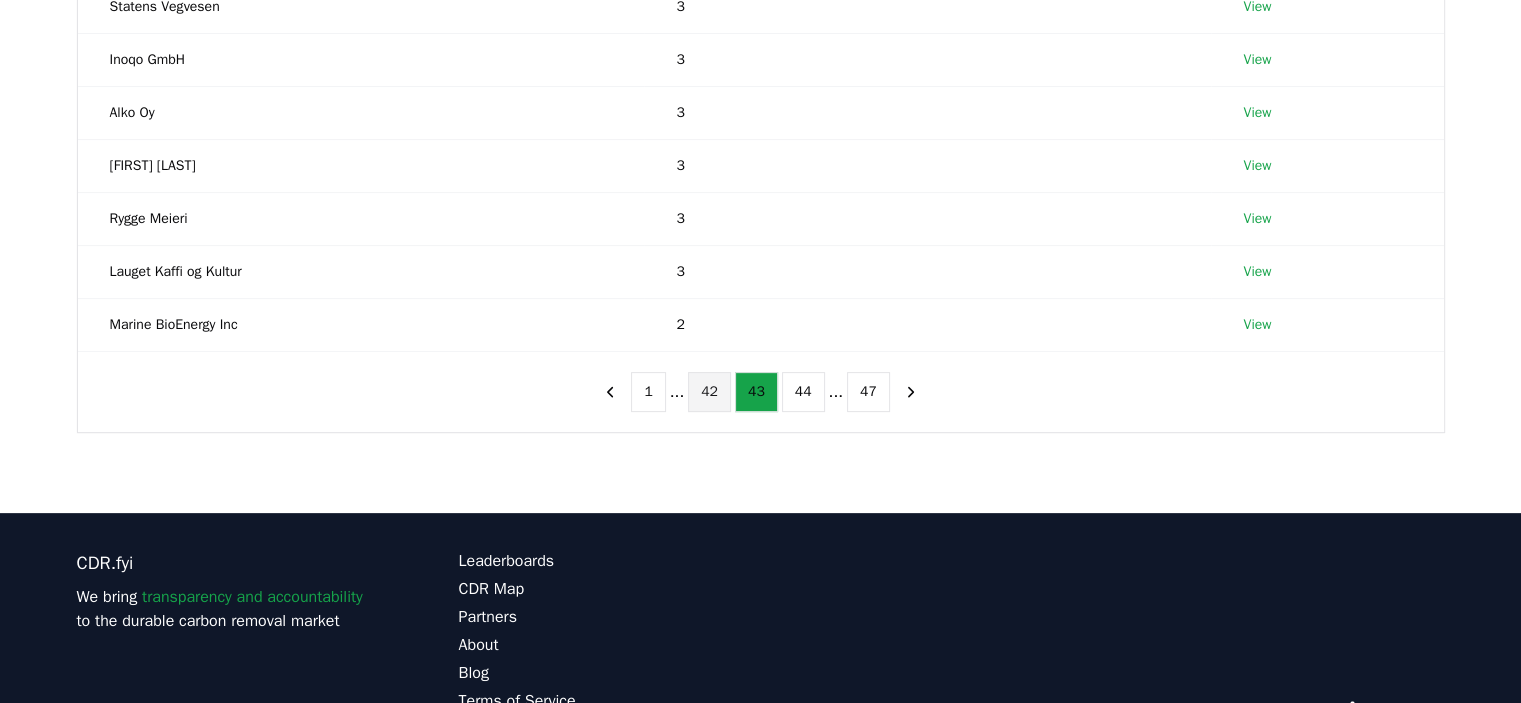 click on "42" at bounding box center (709, 392) 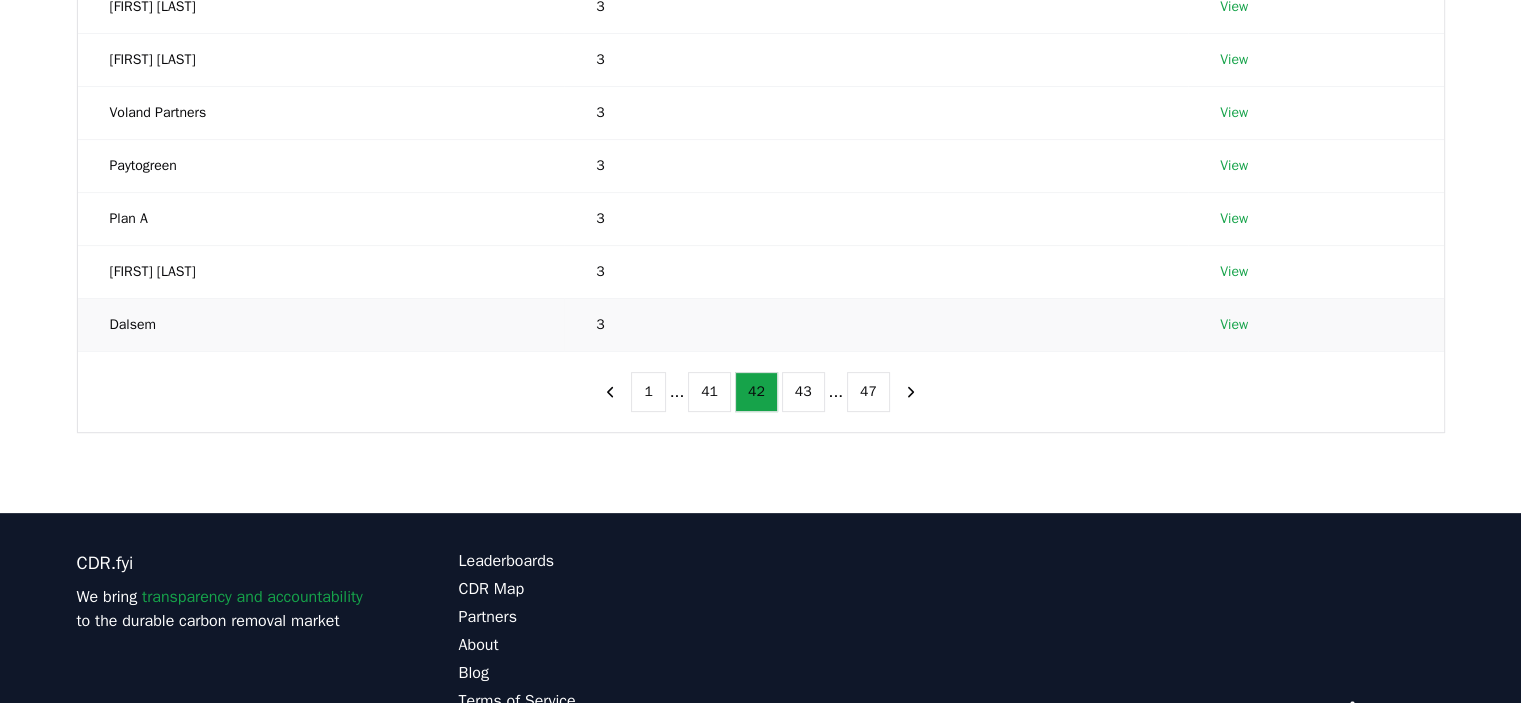 click on "Dalsem" at bounding box center [321, 324] 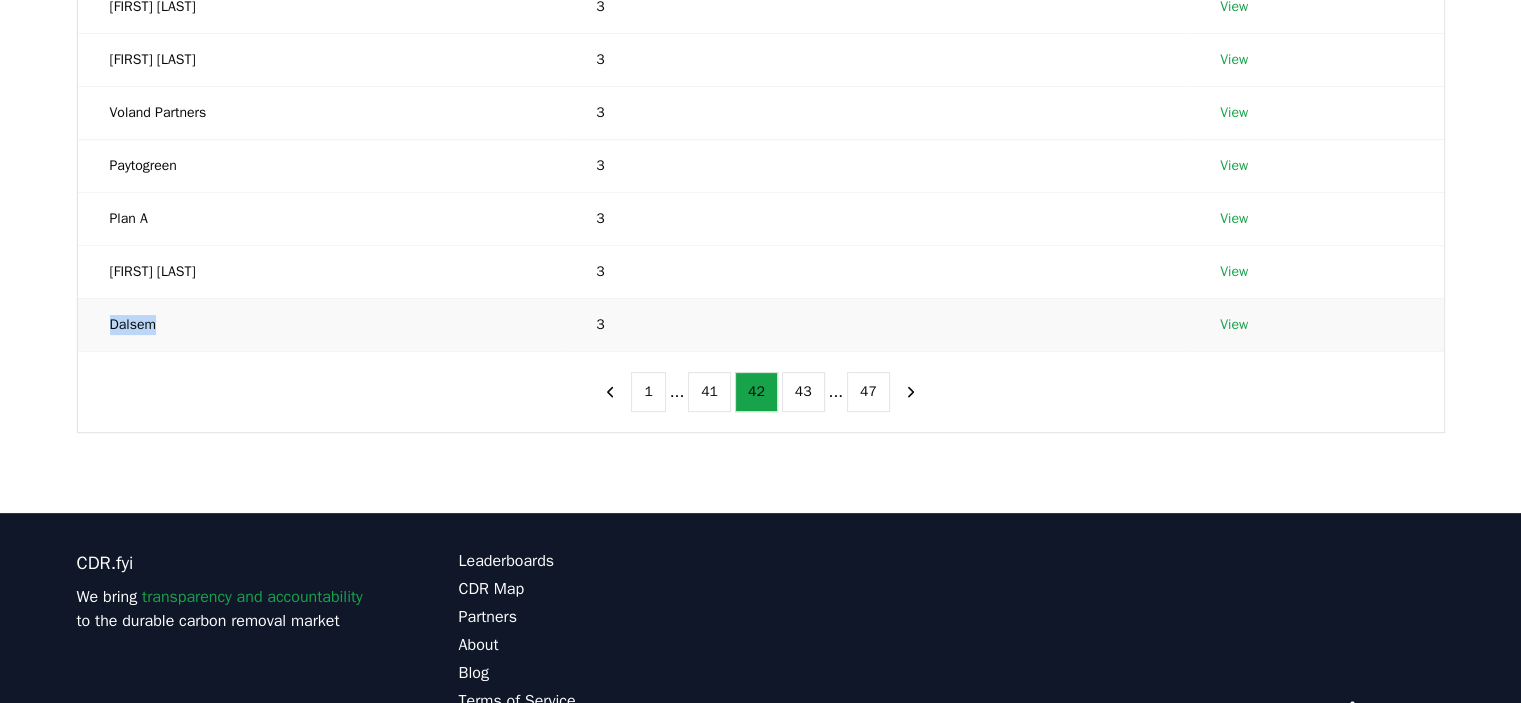 click on "Dalsem" at bounding box center (321, 324) 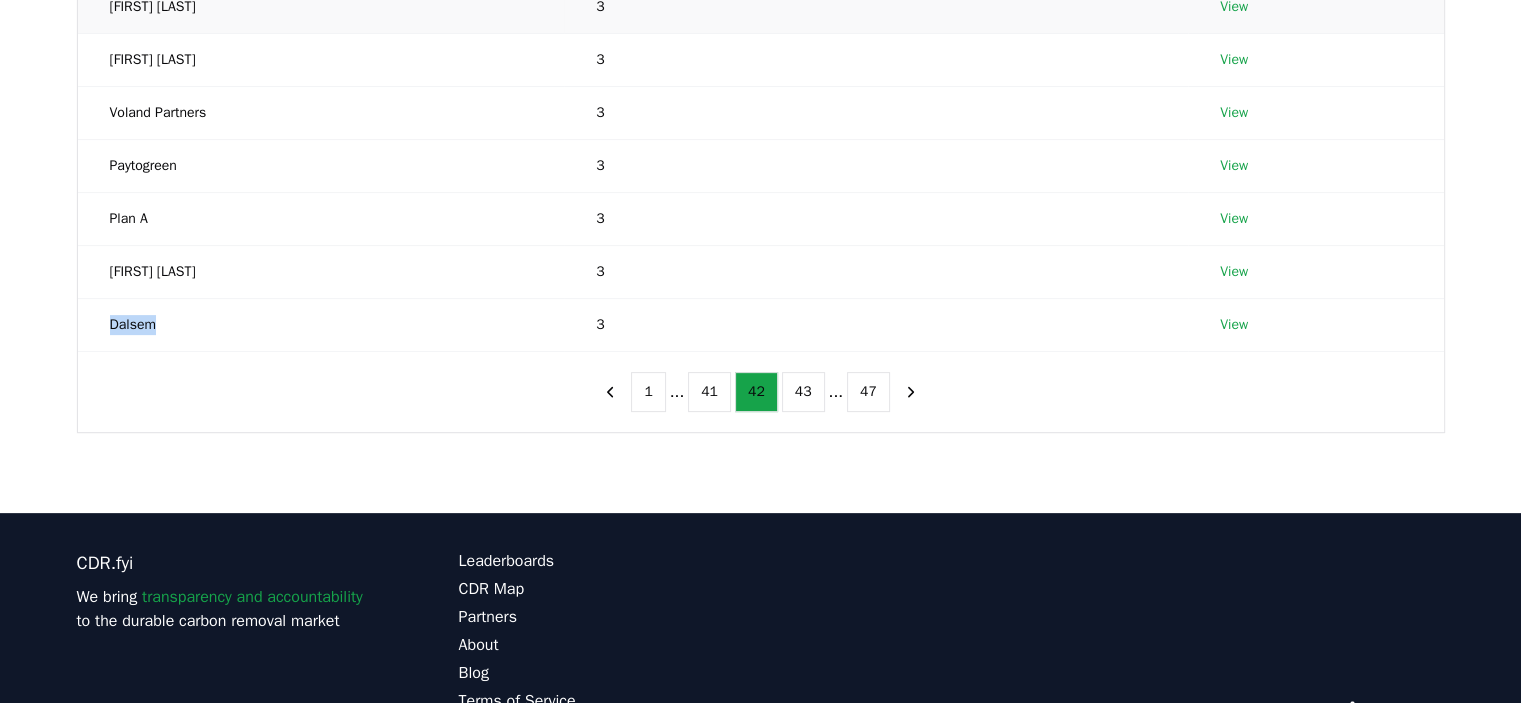 copy on "Dalsem" 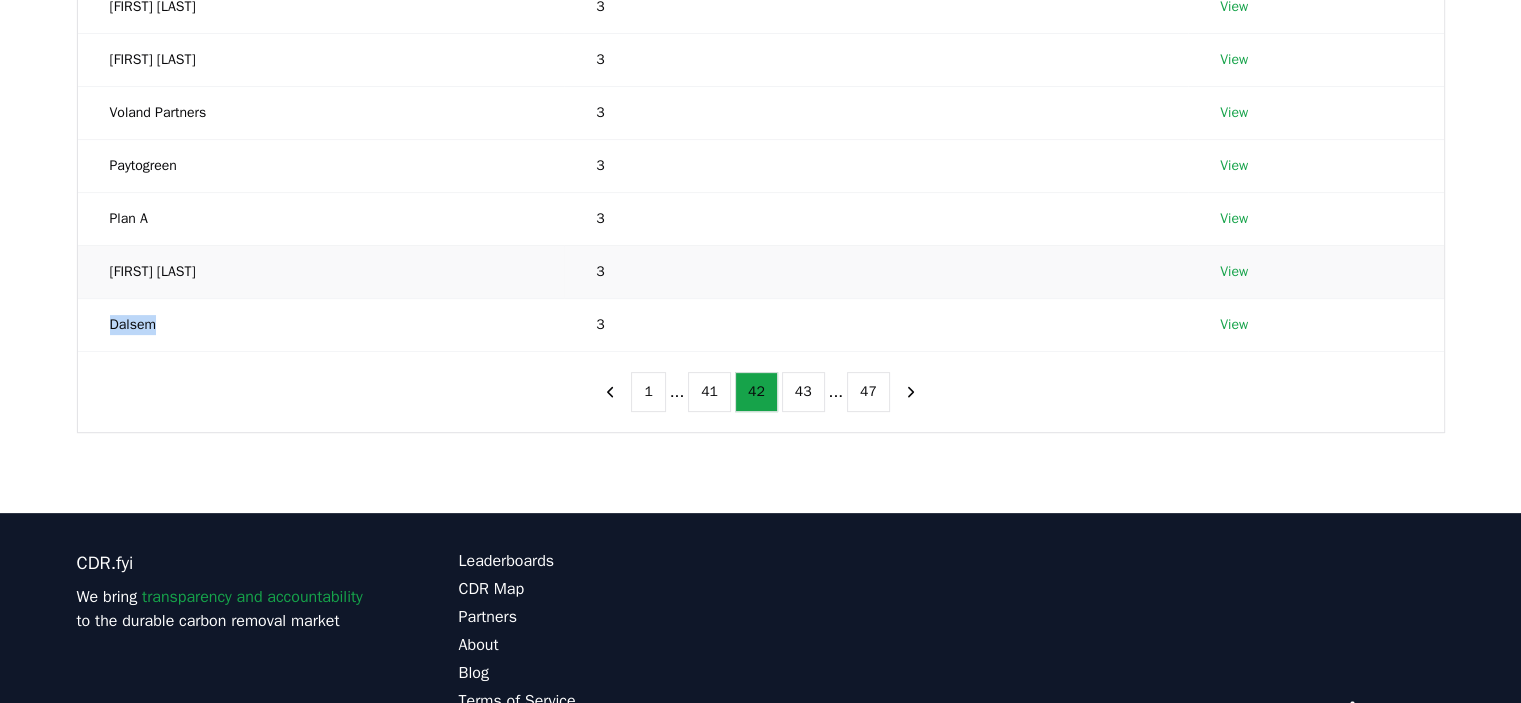 drag, startPoint x: 97, startPoint y: 267, endPoint x: 270, endPoint y: 260, distance: 173.14156 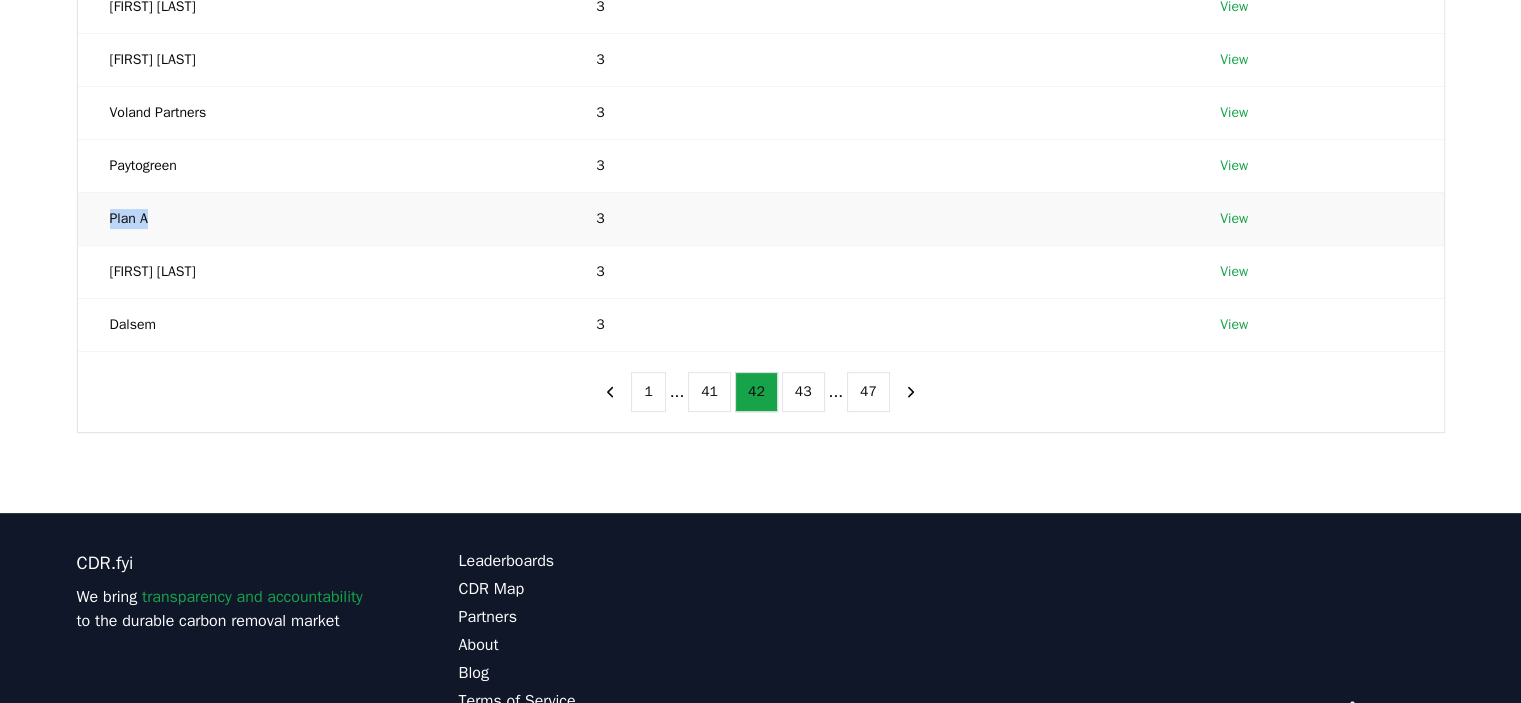drag, startPoint x: 79, startPoint y: 201, endPoint x: 148, endPoint y: 208, distance: 69.354164 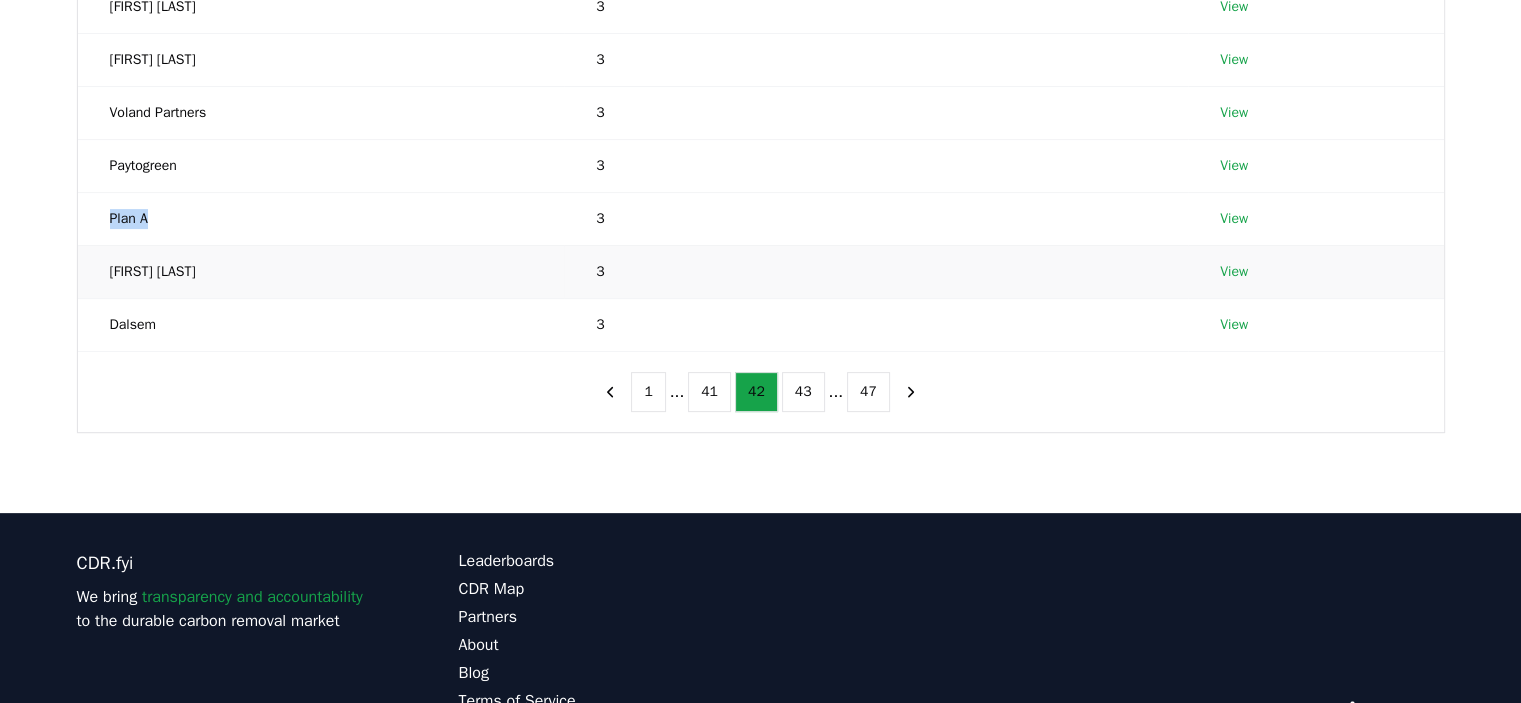 copy on "Plan A" 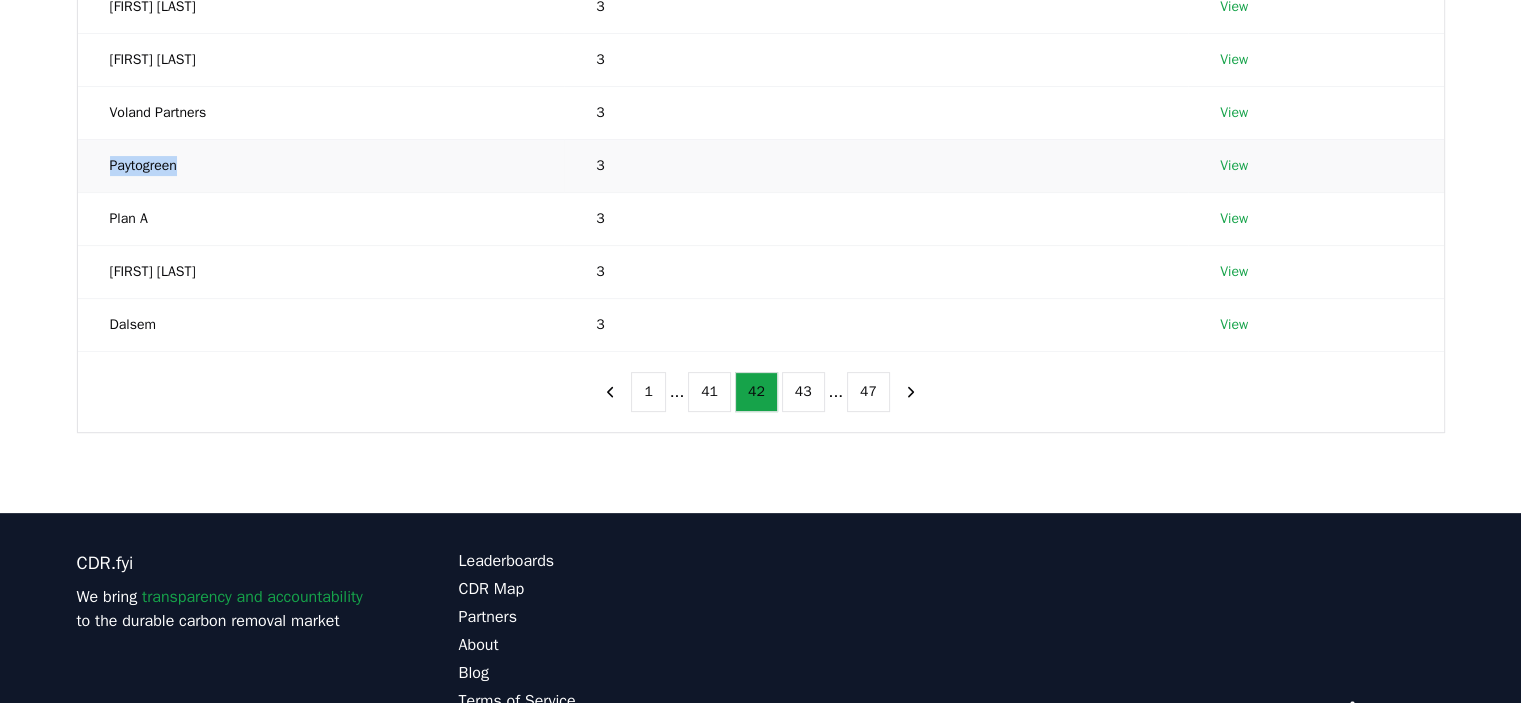 drag, startPoint x: 88, startPoint y: 158, endPoint x: 300, endPoint y: 181, distance: 213.24399 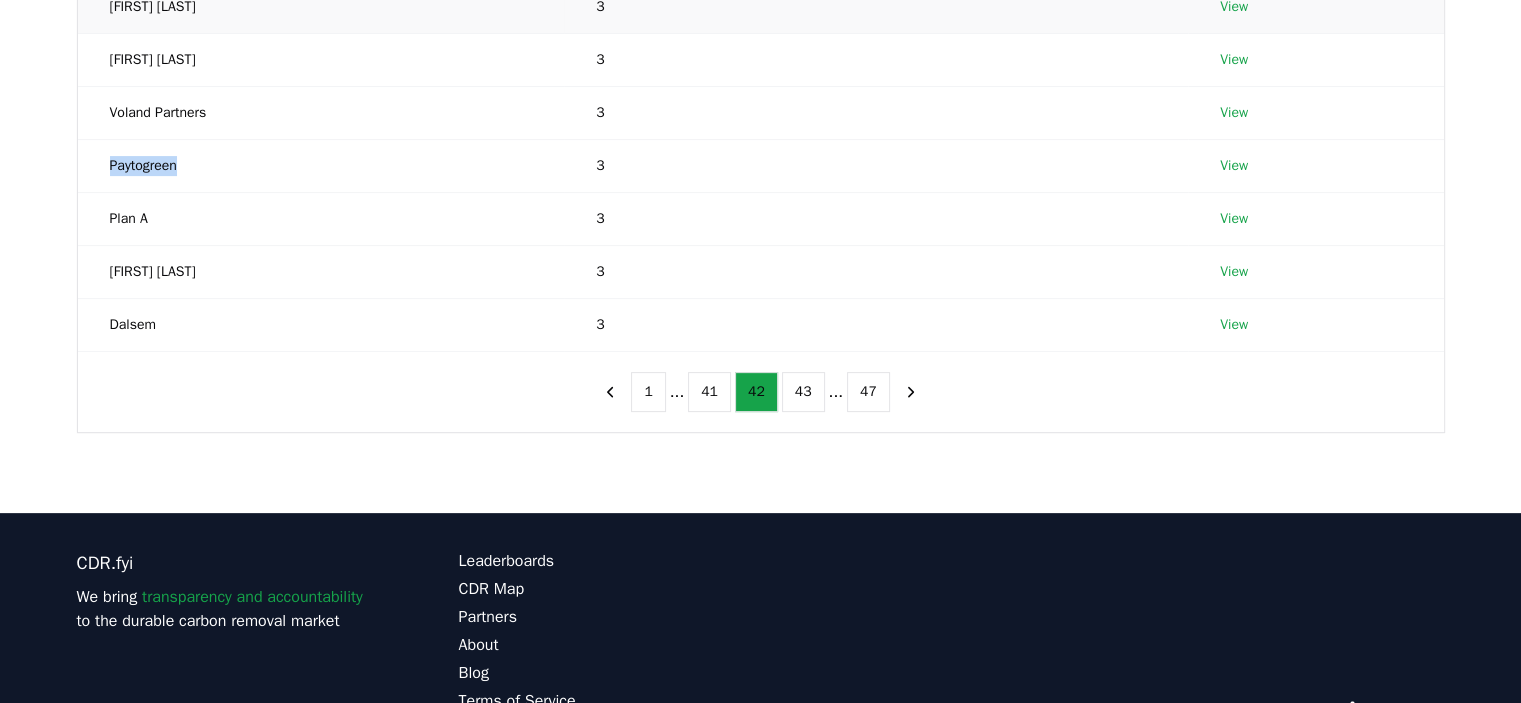 copy on "Paytogreen" 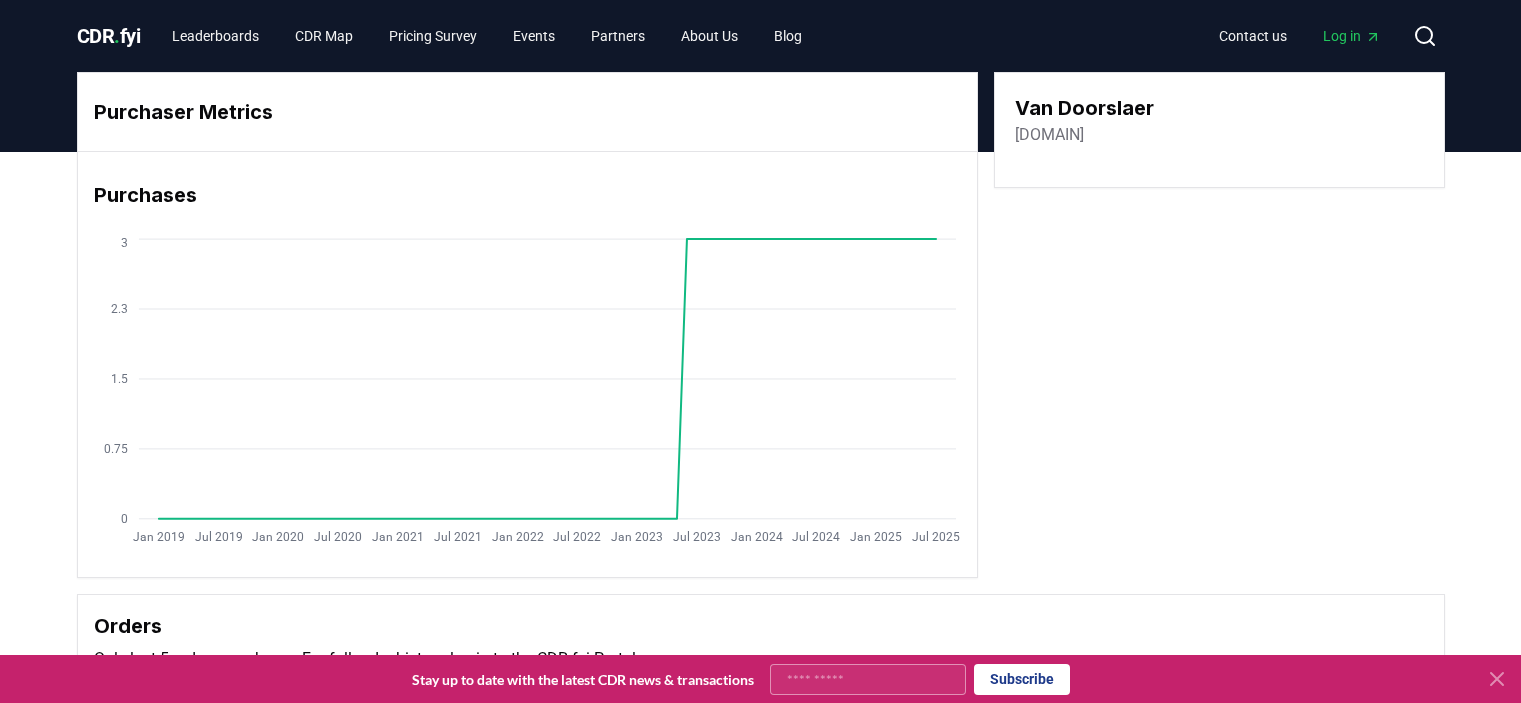 scroll, scrollTop: 0, scrollLeft: 0, axis: both 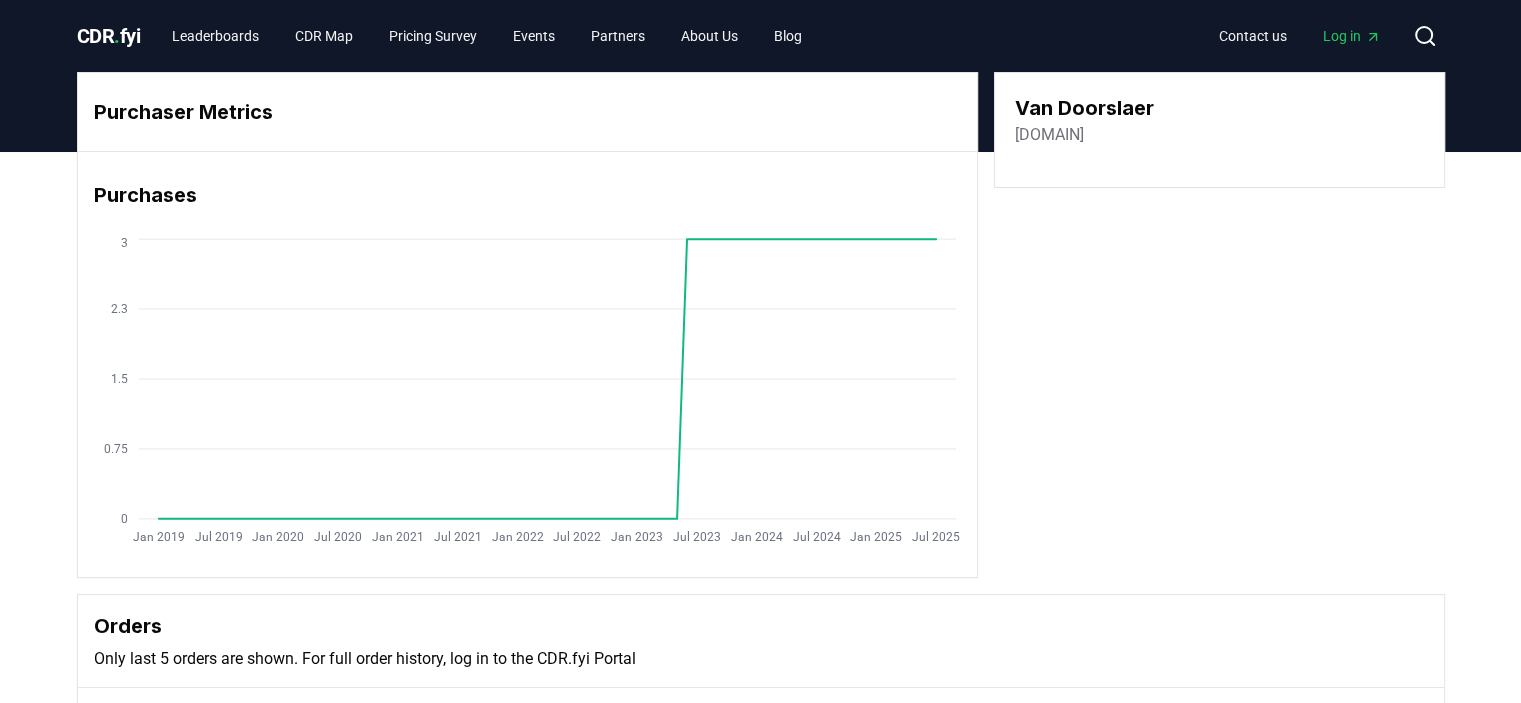click on "vandoorslaer.info" at bounding box center (1049, 135) 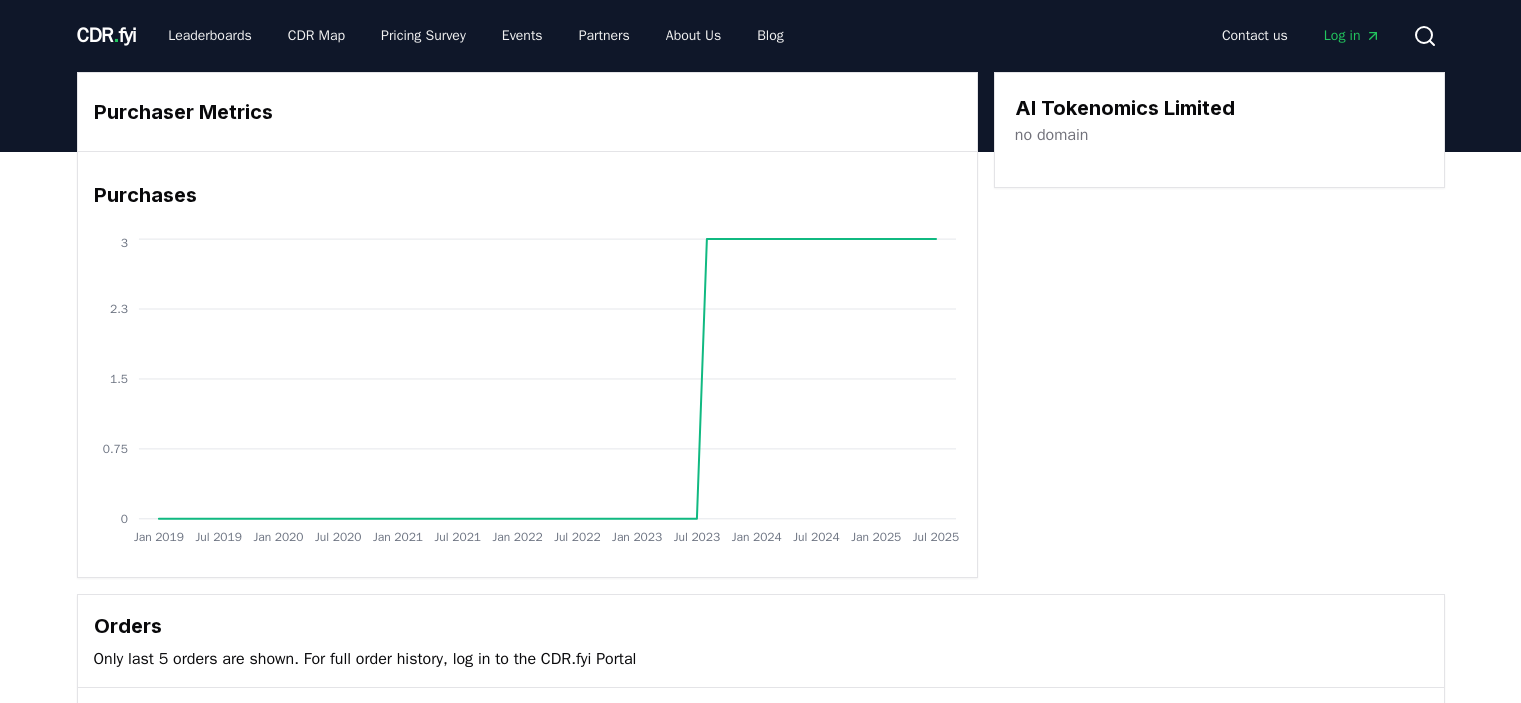 scroll, scrollTop: 0, scrollLeft: 0, axis: both 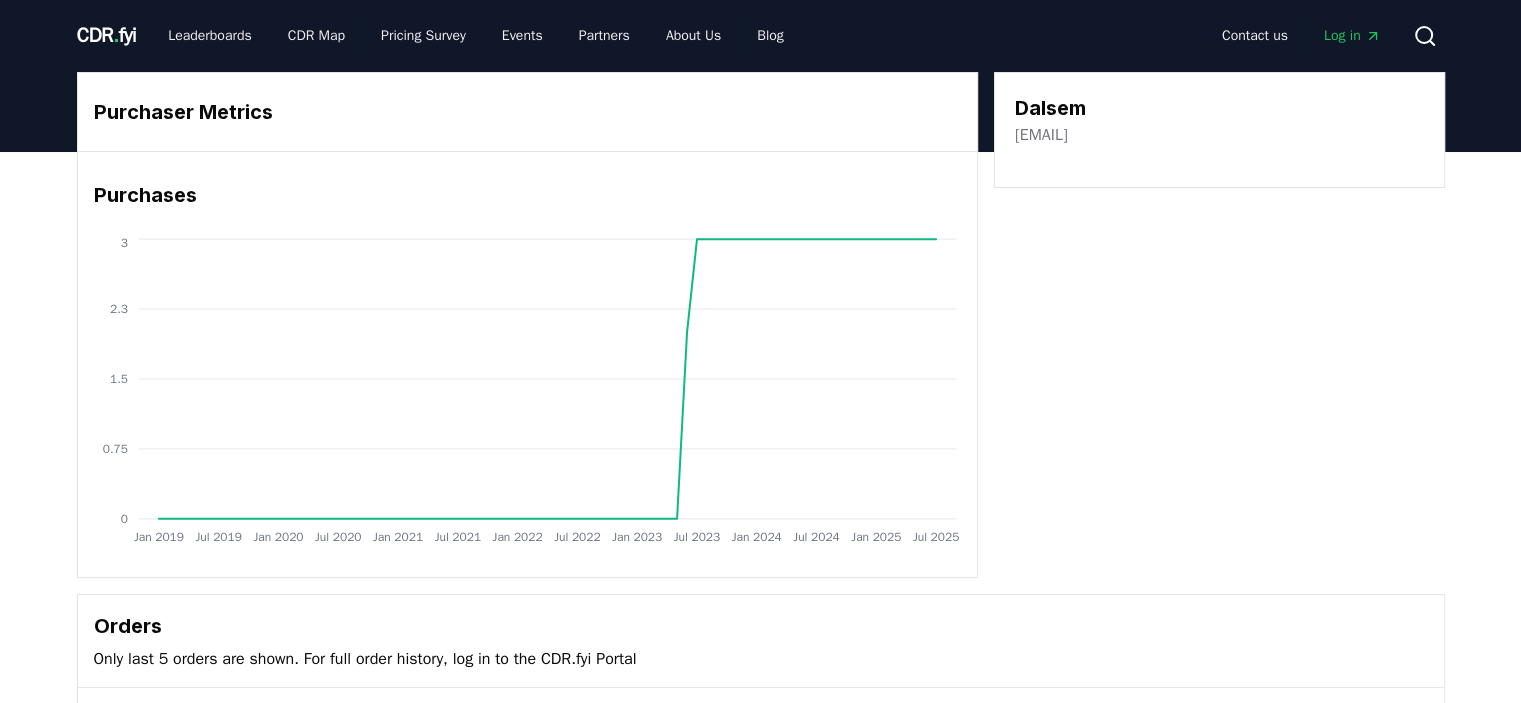 click on "[EMAIL]" at bounding box center (1041, 135) 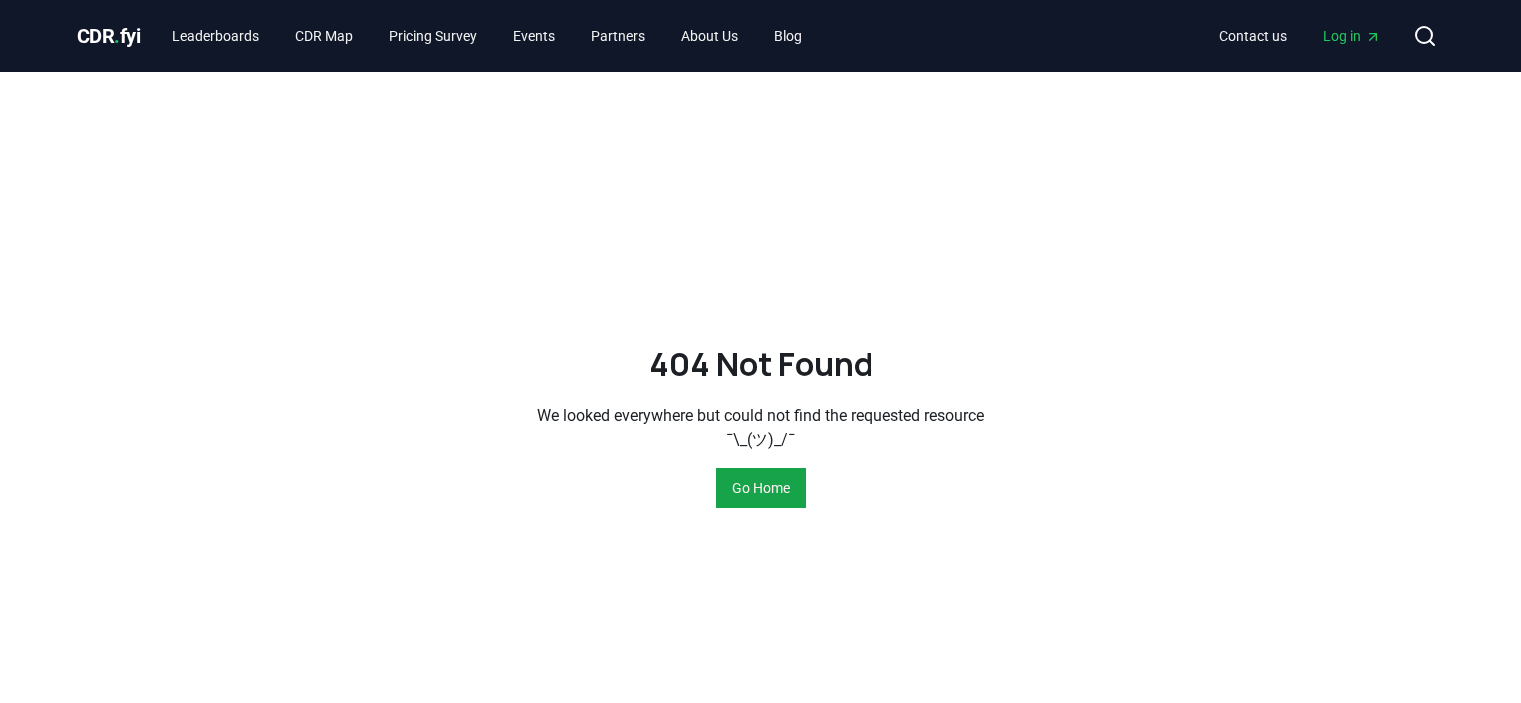 scroll, scrollTop: 0, scrollLeft: 0, axis: both 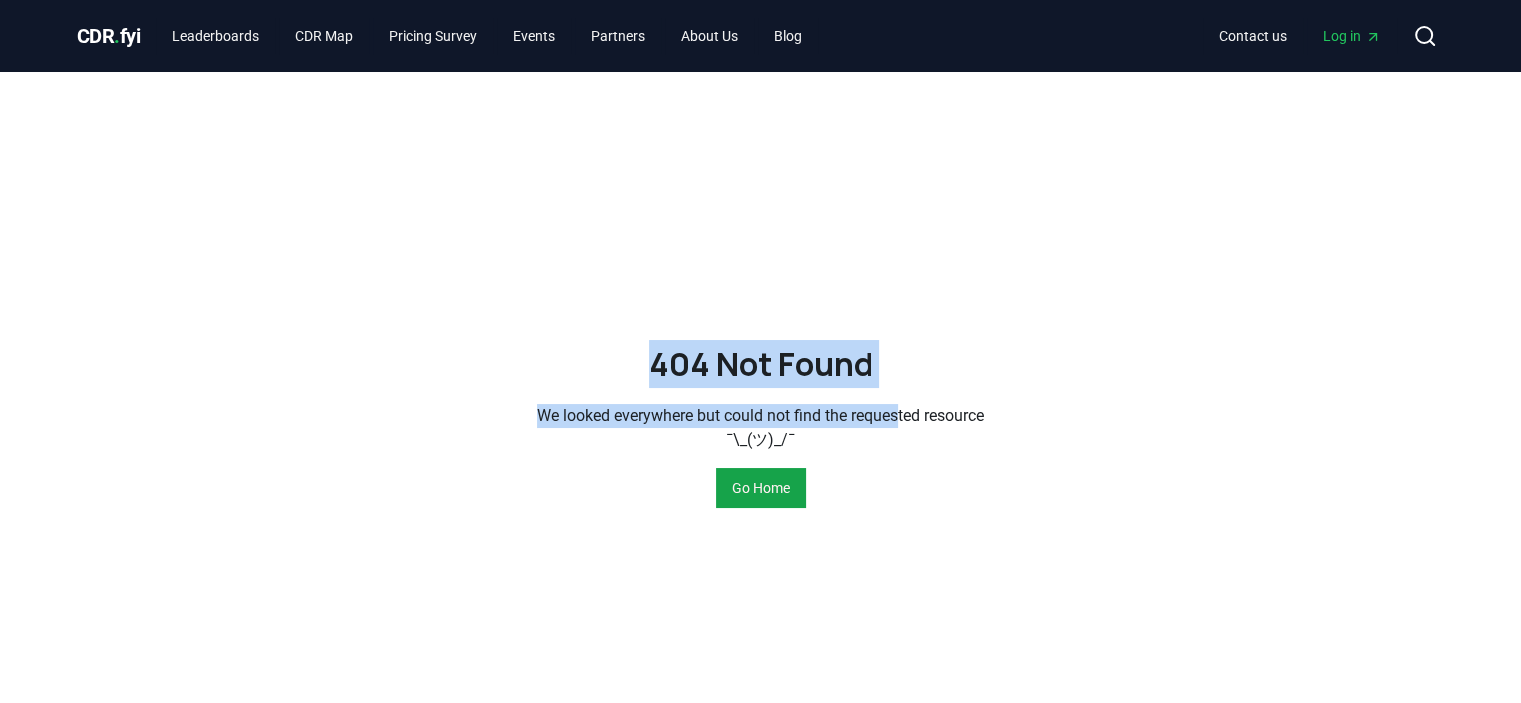 drag, startPoint x: 593, startPoint y: 344, endPoint x: 940, endPoint y: 345, distance: 347.00143 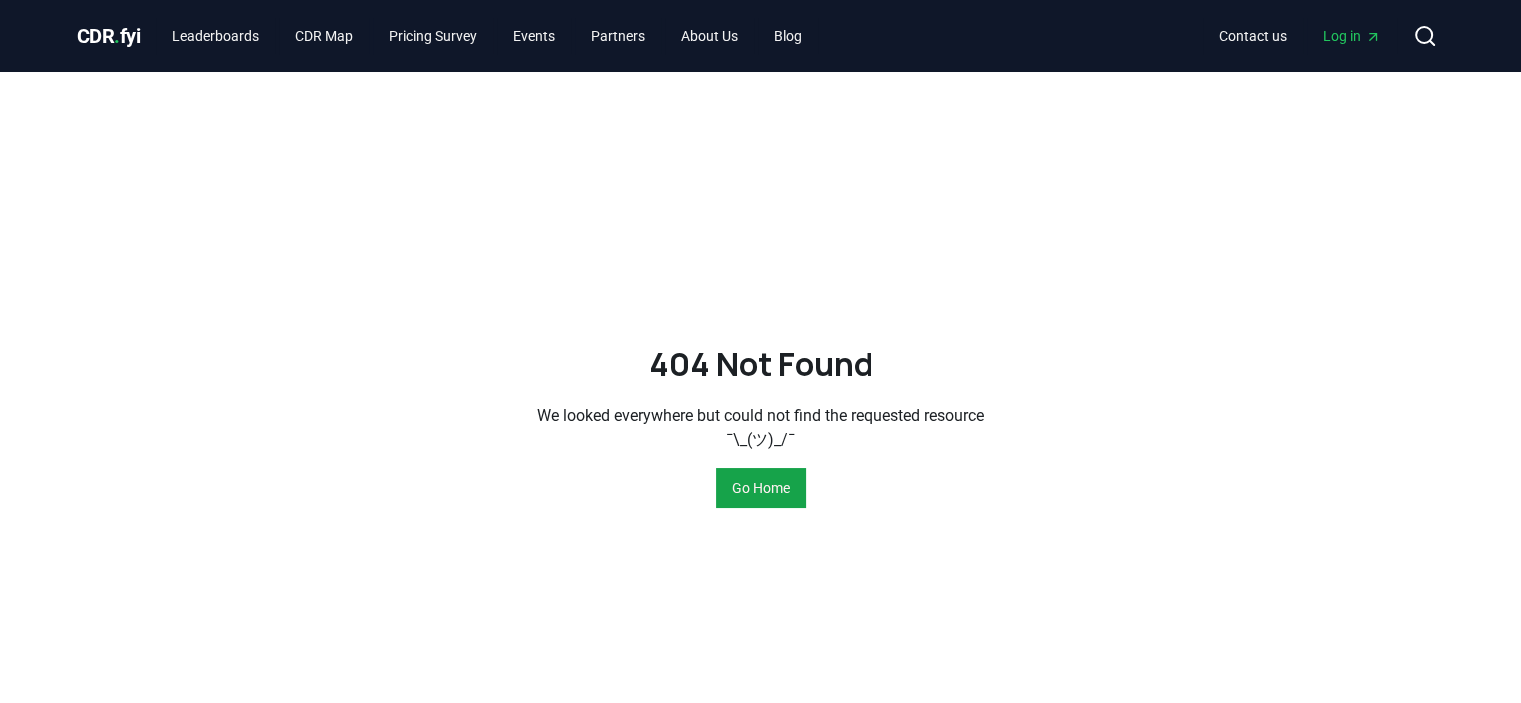 click on "404 Not Found We looked everywhere but could not find the requested resource ¯\_(ツ)_/¯ Go Home" at bounding box center [761, 424] 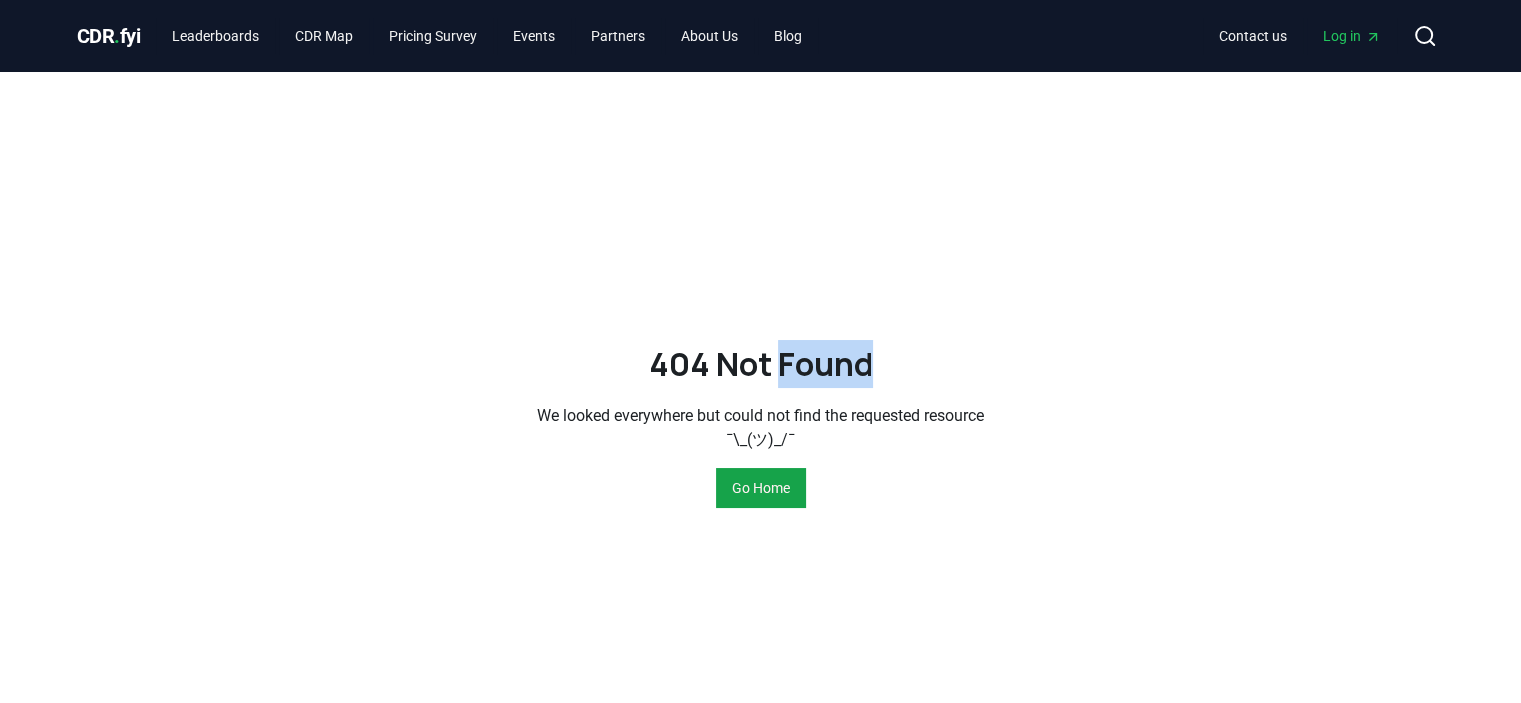 click on "404 Not Found" at bounding box center (761, 364) 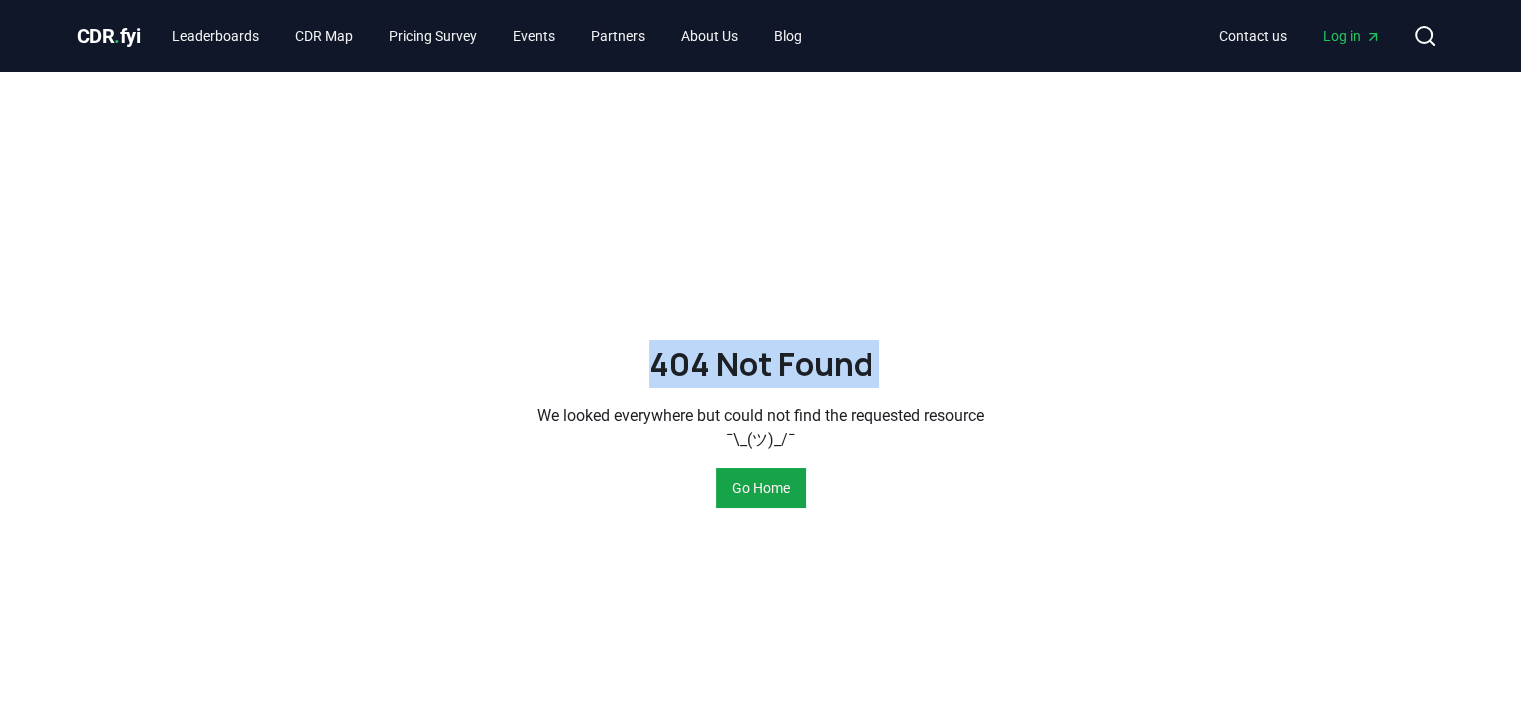 click on "404 Not Found" at bounding box center [761, 364] 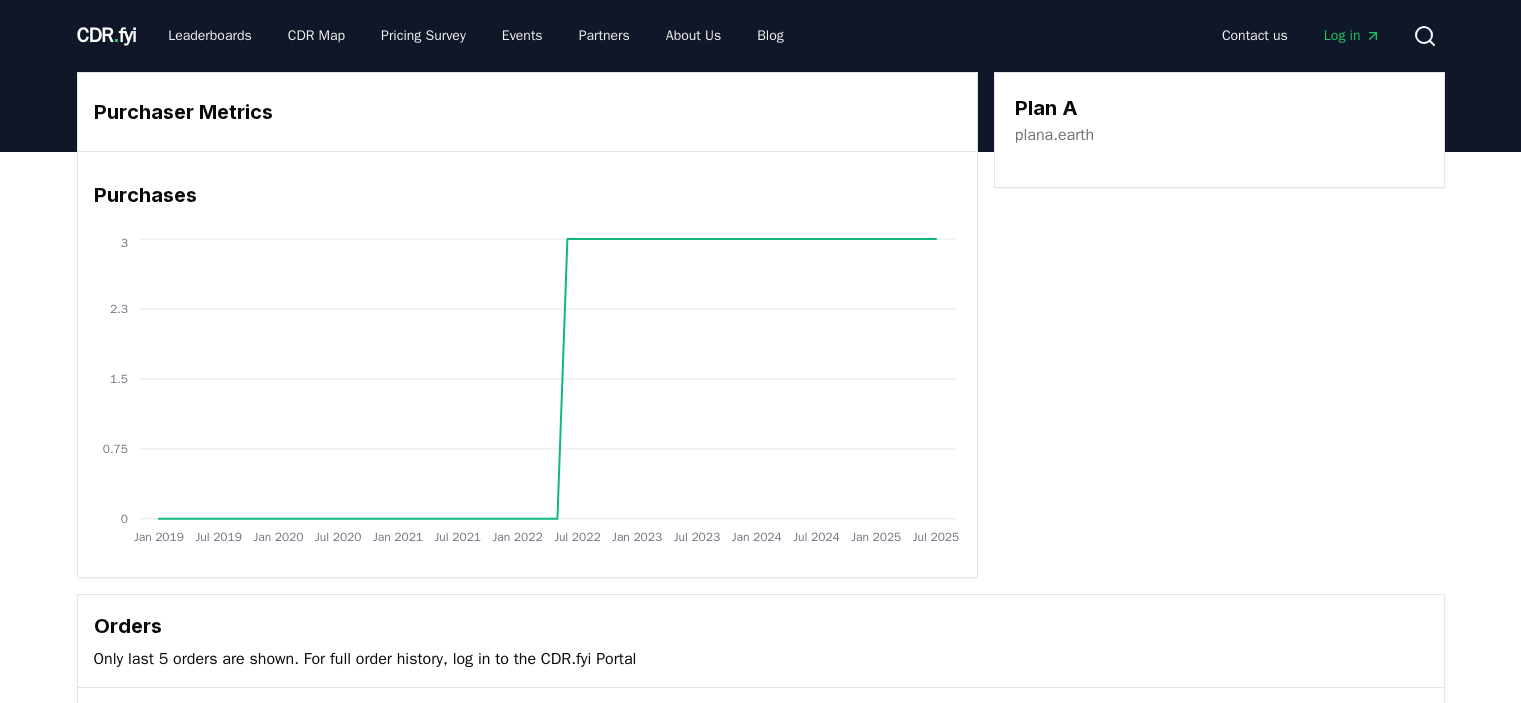 scroll, scrollTop: 0, scrollLeft: 0, axis: both 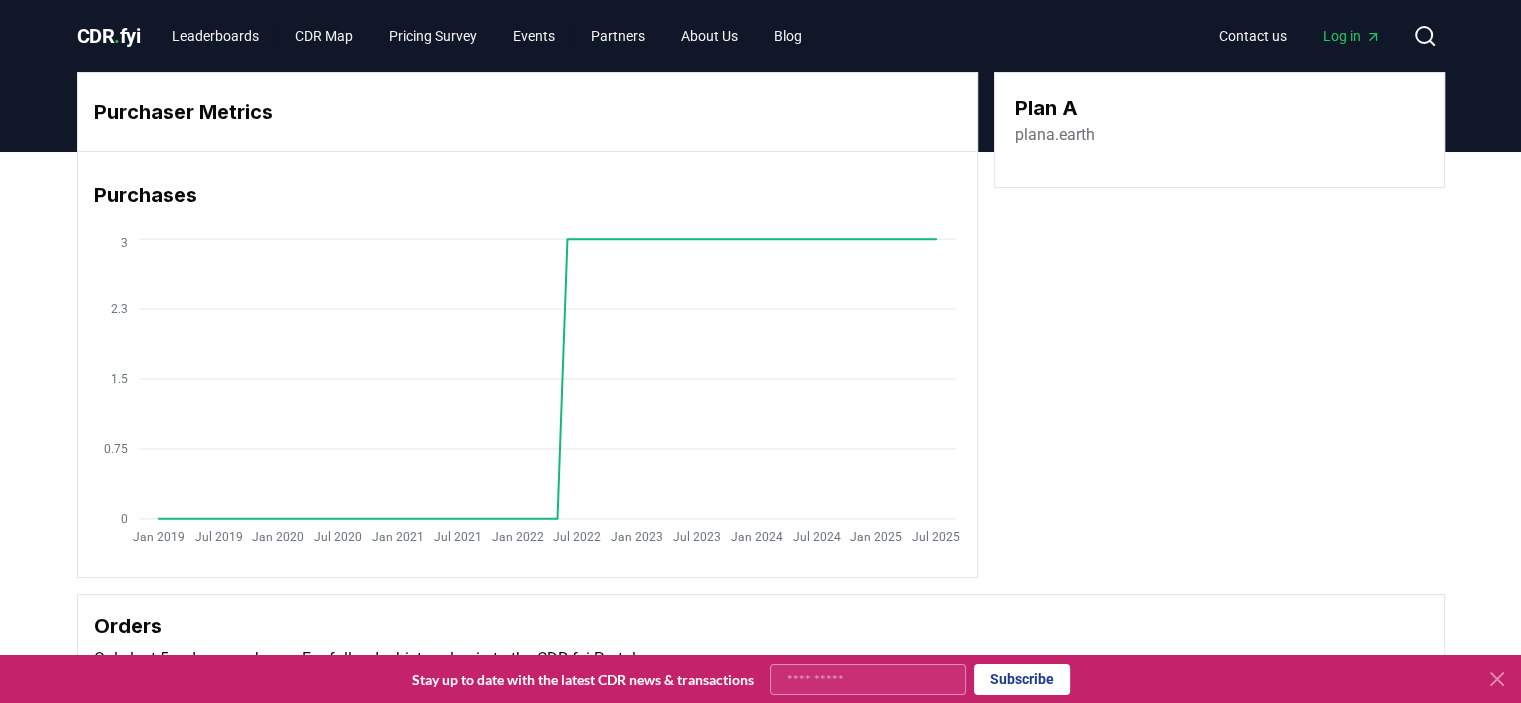 click on "plana.earth" at bounding box center (1055, 135) 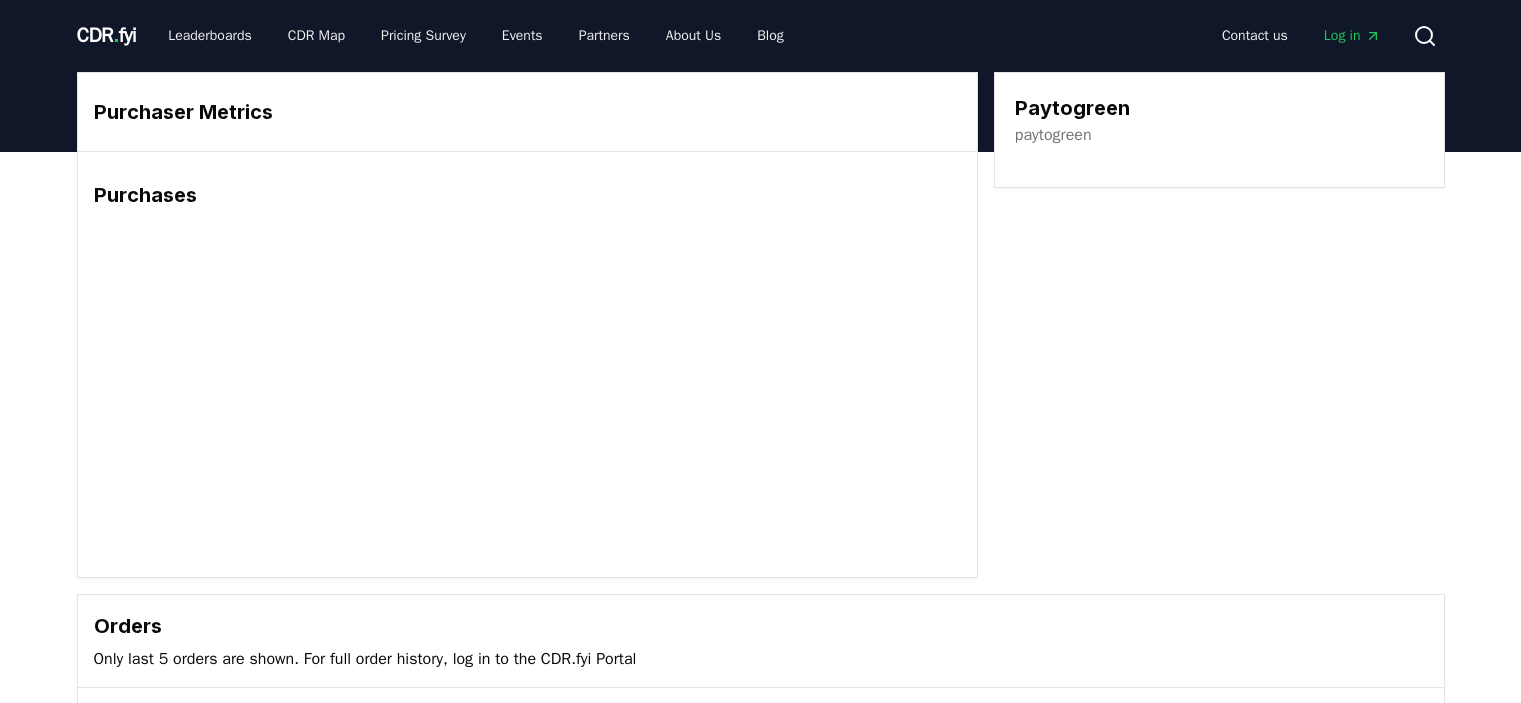 scroll, scrollTop: 0, scrollLeft: 0, axis: both 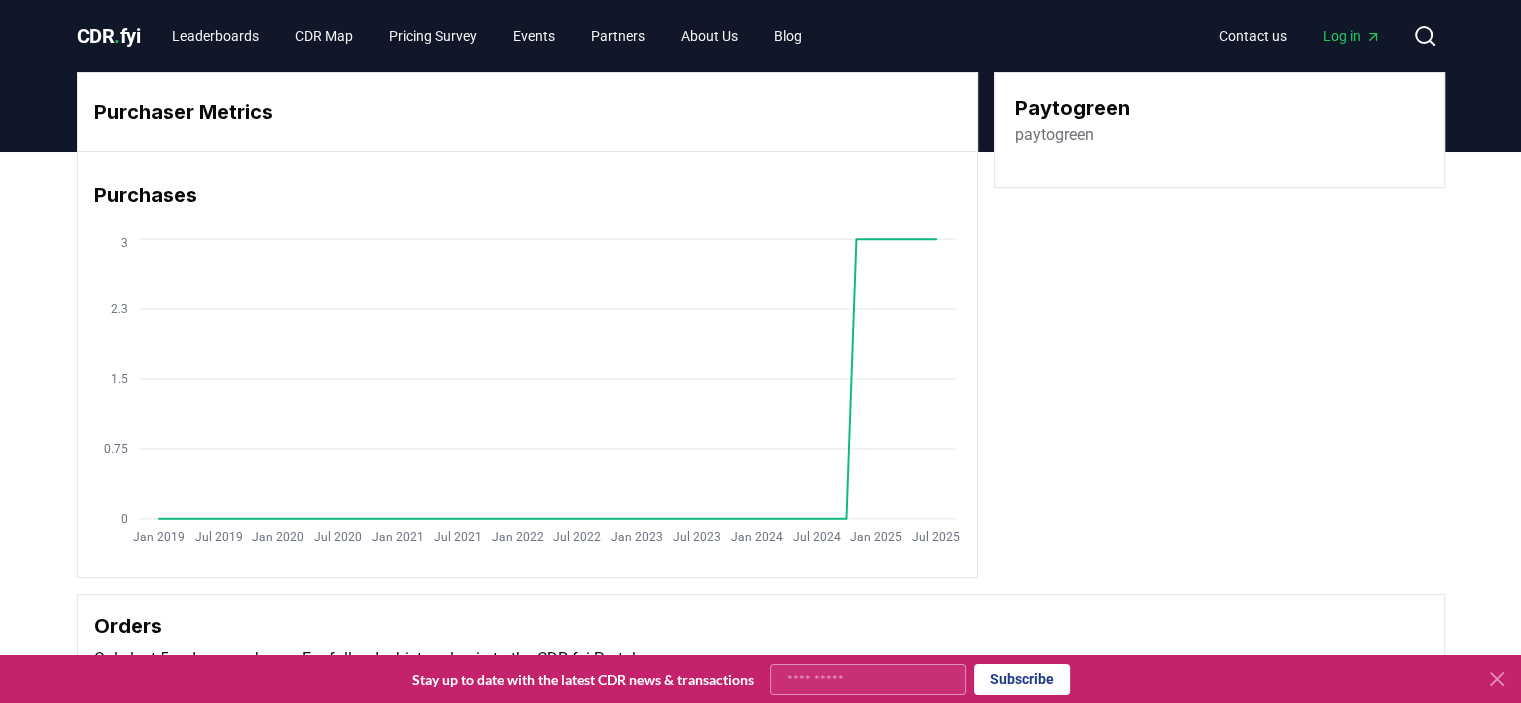 click on "paytogreen" at bounding box center (1054, 135) 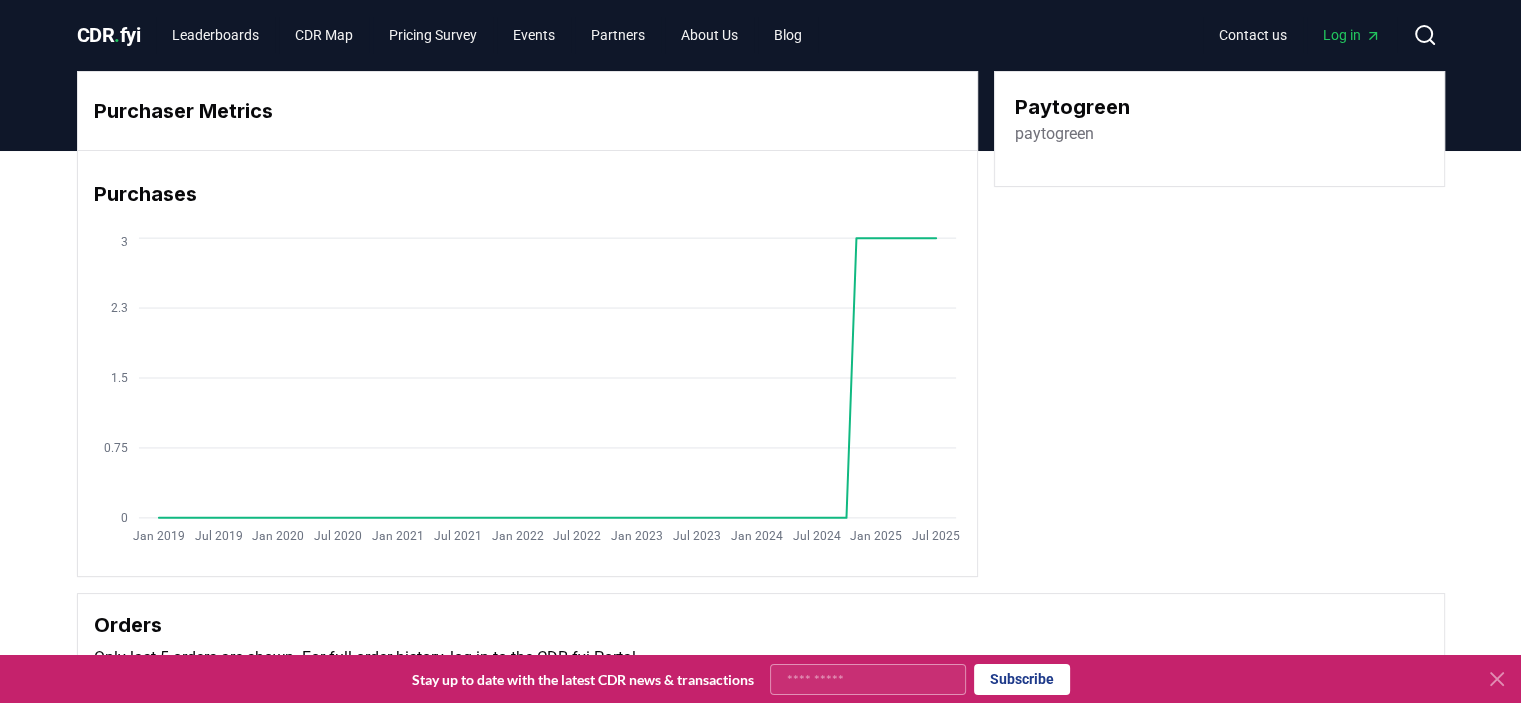 scroll, scrollTop: 0, scrollLeft: 0, axis: both 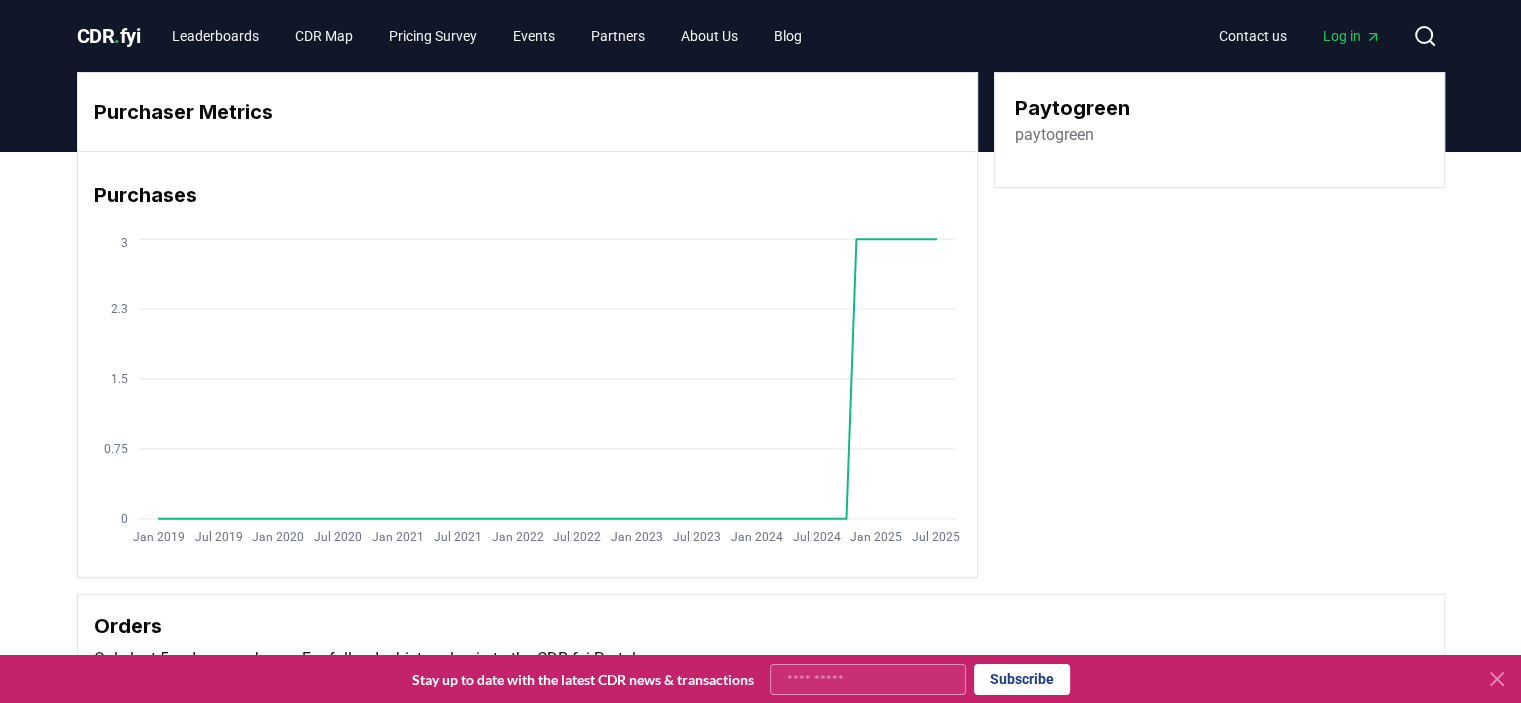 click on "paytogreen" at bounding box center [1054, 135] 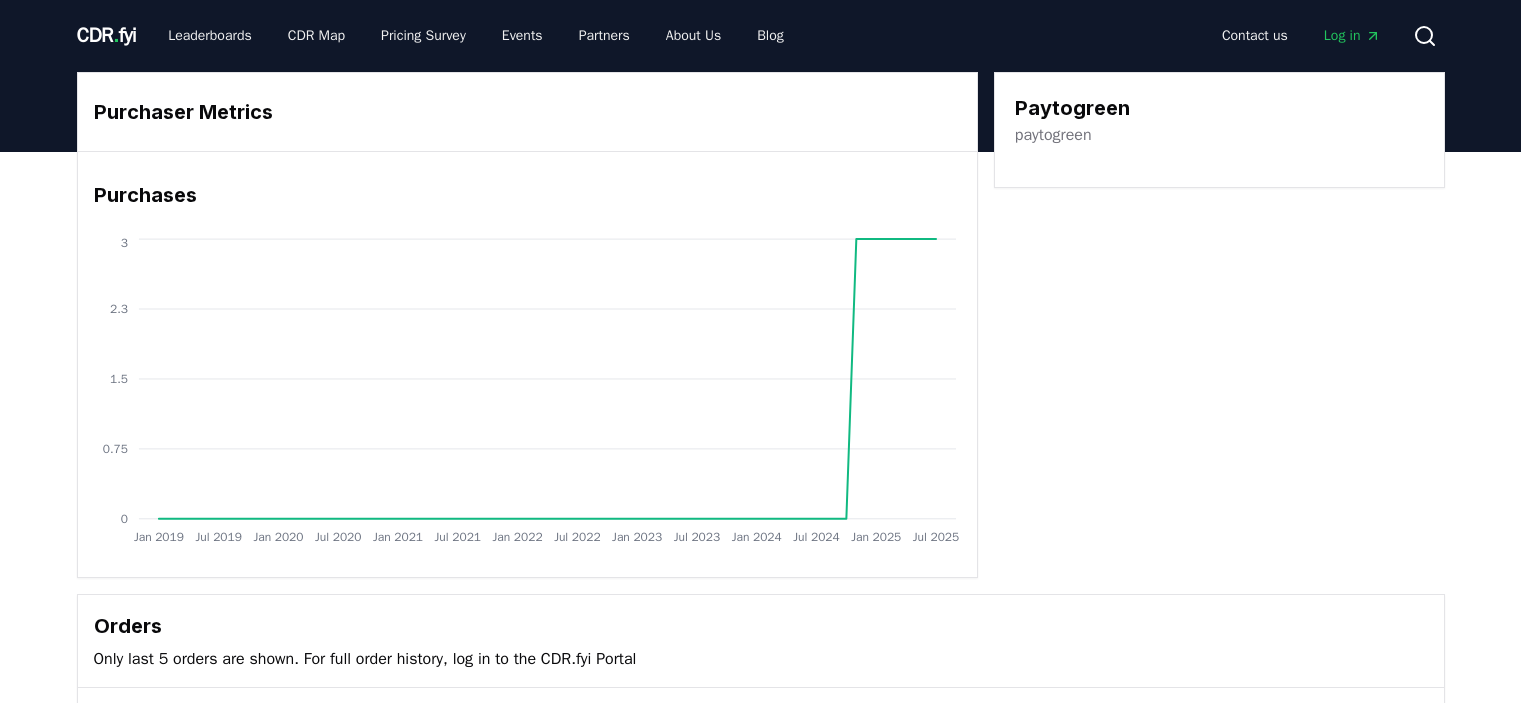 scroll, scrollTop: 0, scrollLeft: 0, axis: both 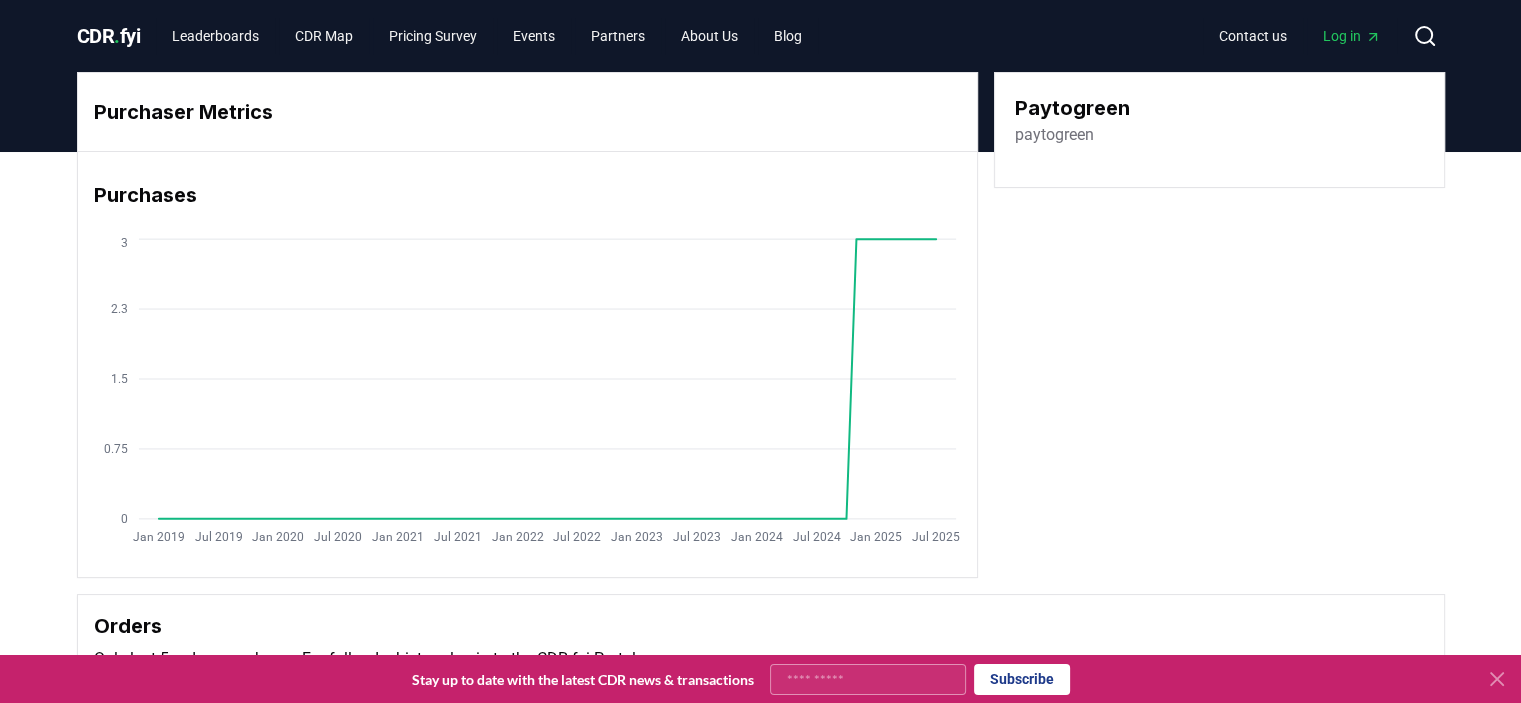 click on "paytogreen" at bounding box center [1054, 135] 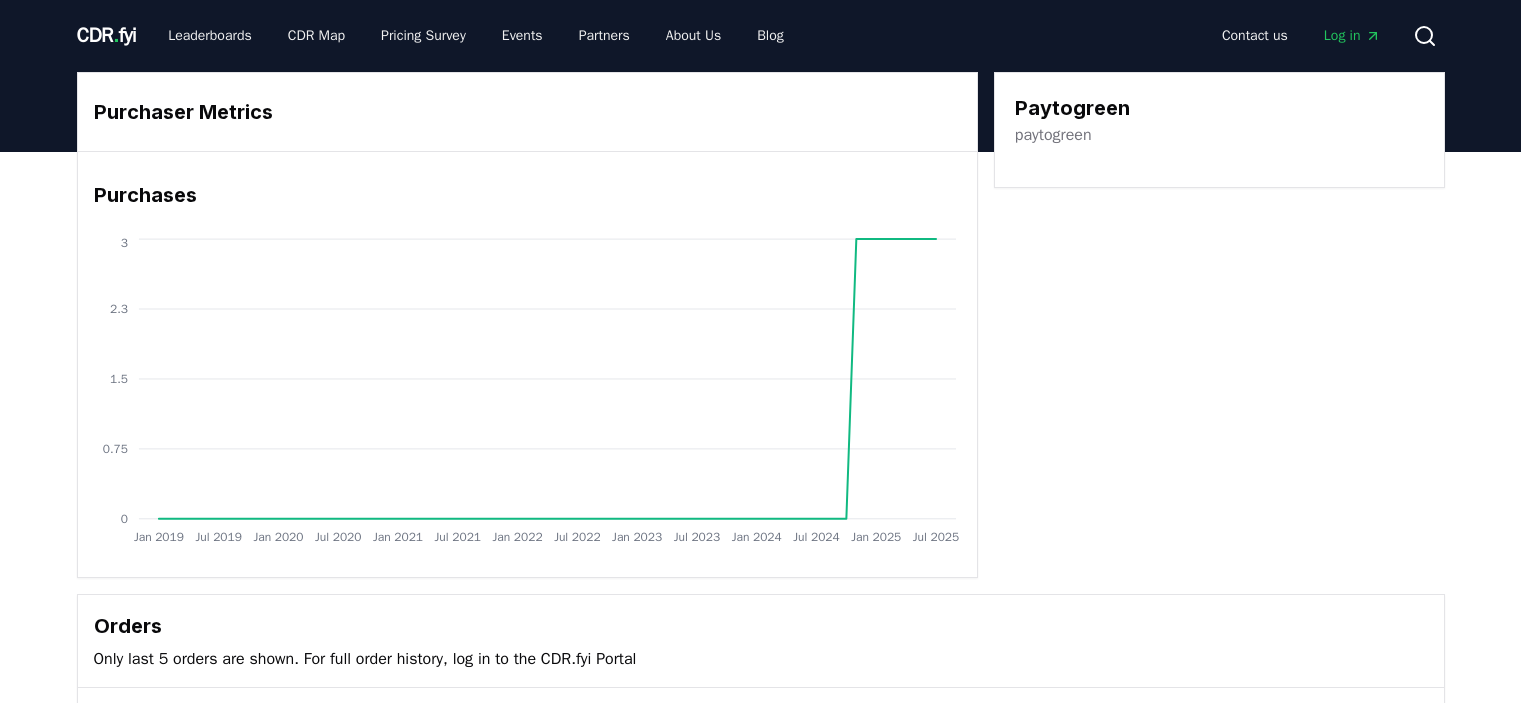 scroll, scrollTop: 0, scrollLeft: 0, axis: both 